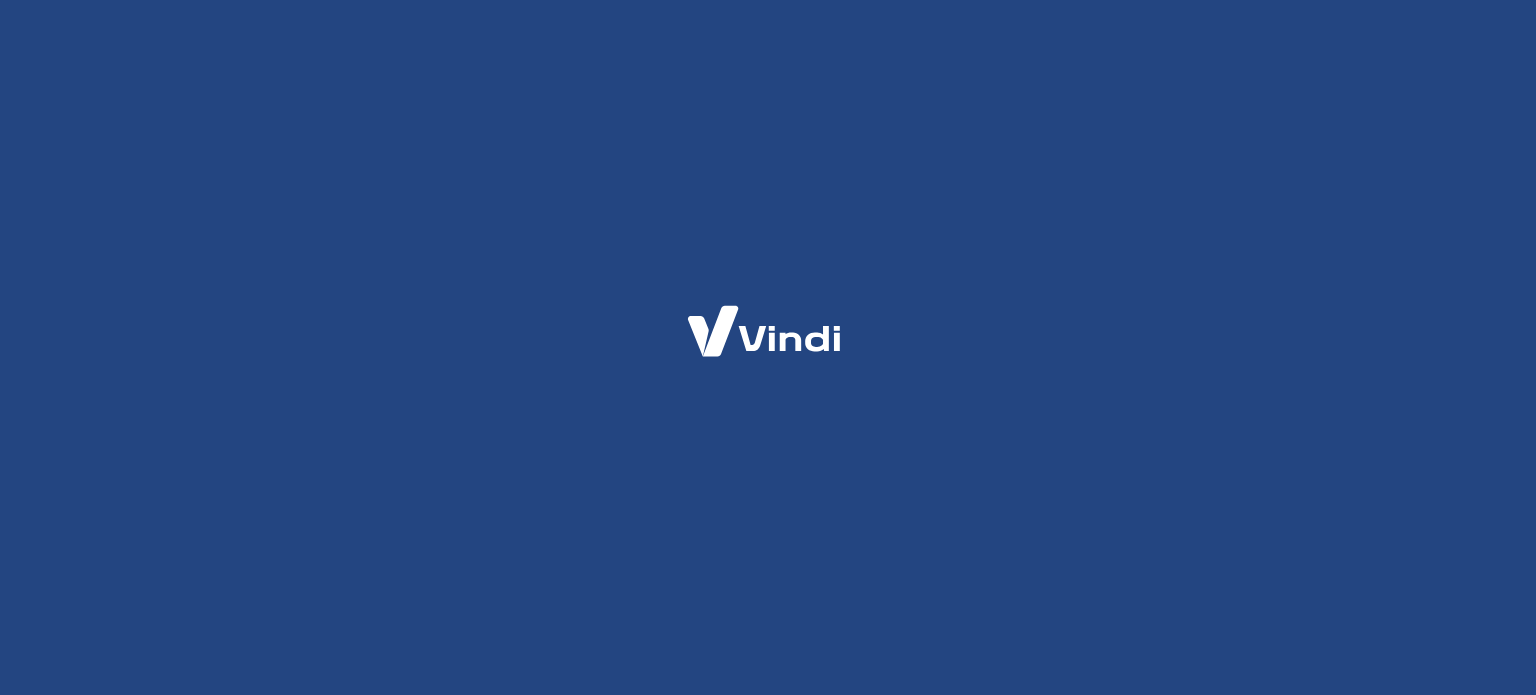 scroll, scrollTop: 0, scrollLeft: 0, axis: both 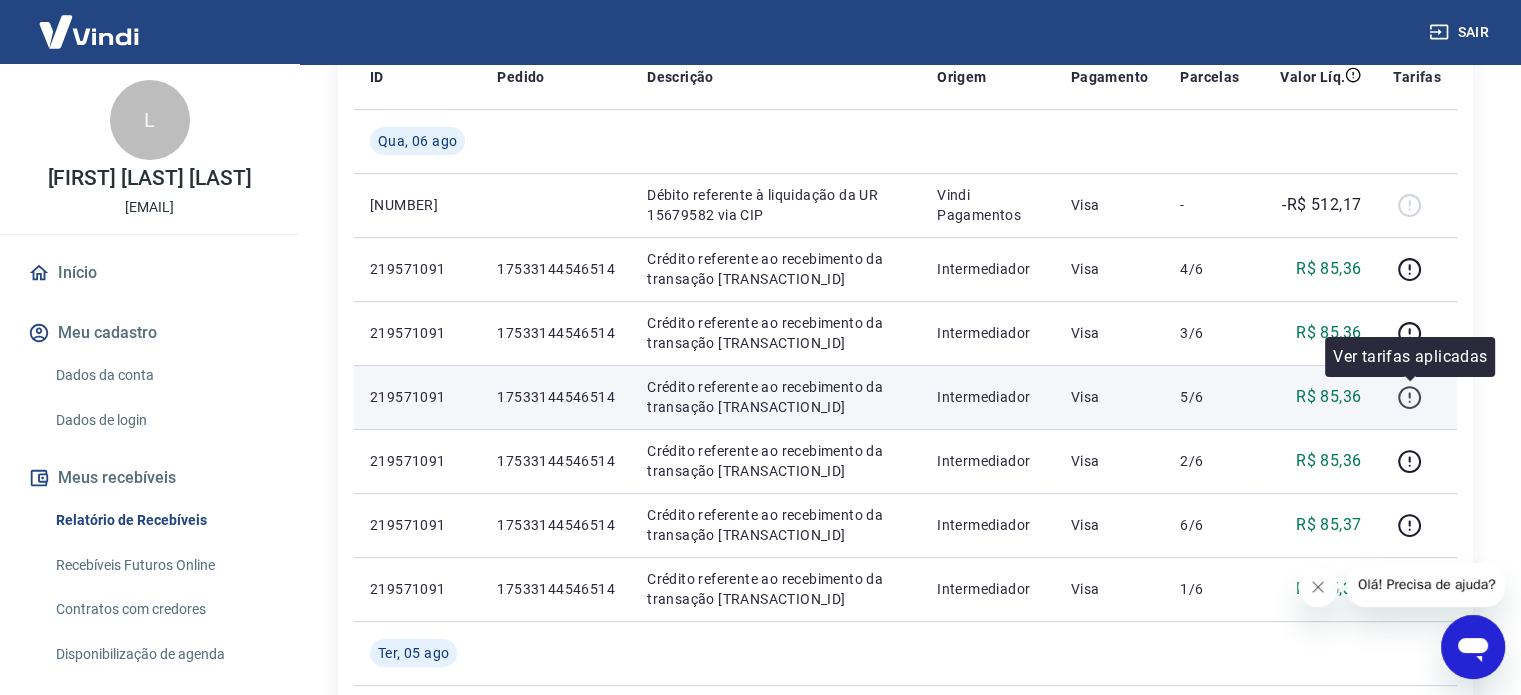 click 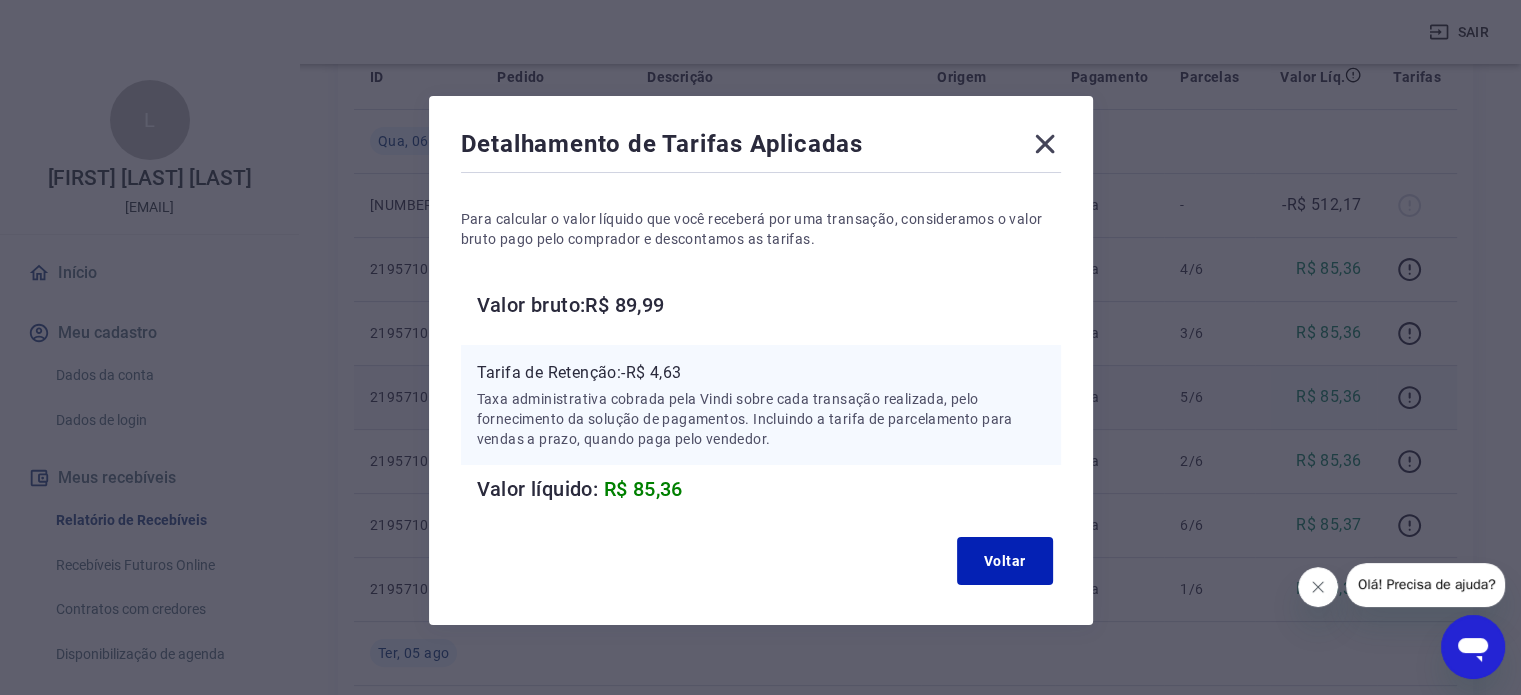 click 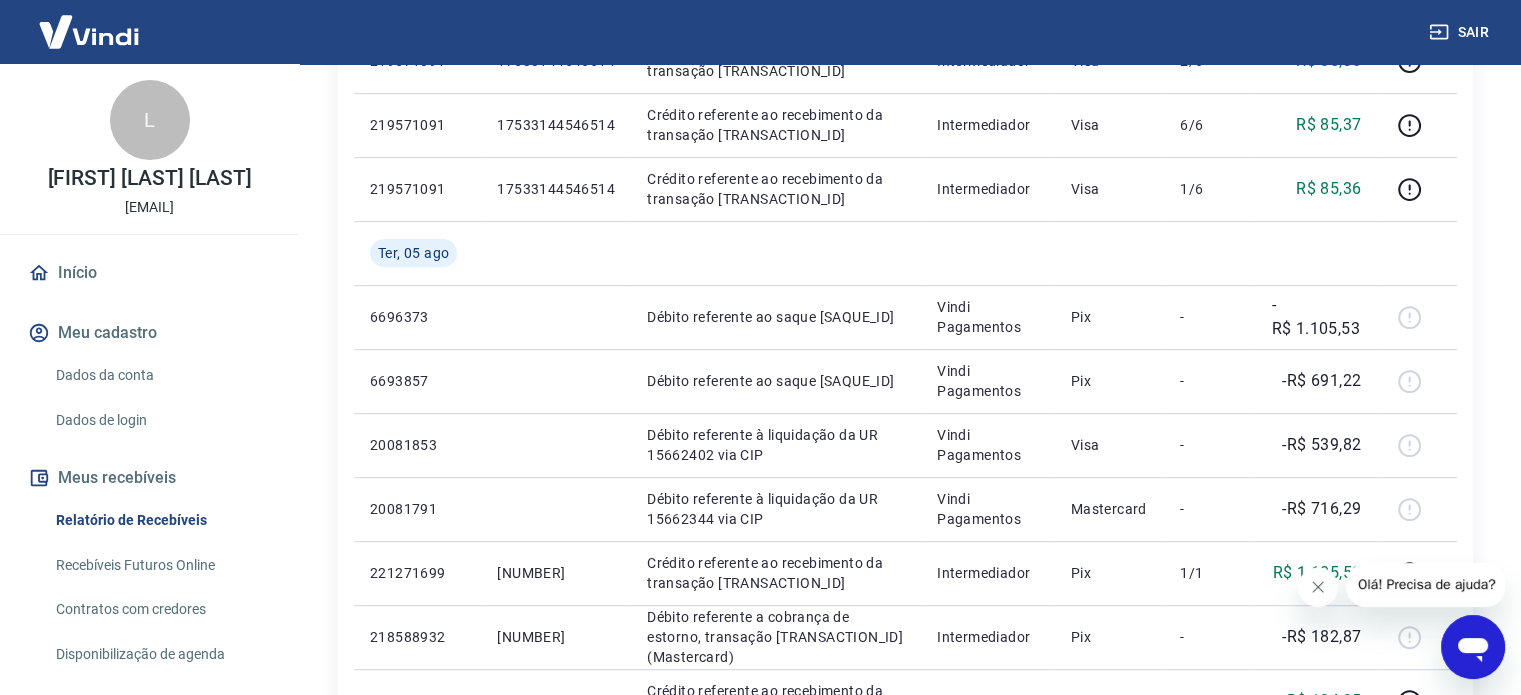 scroll, scrollTop: 800, scrollLeft: 0, axis: vertical 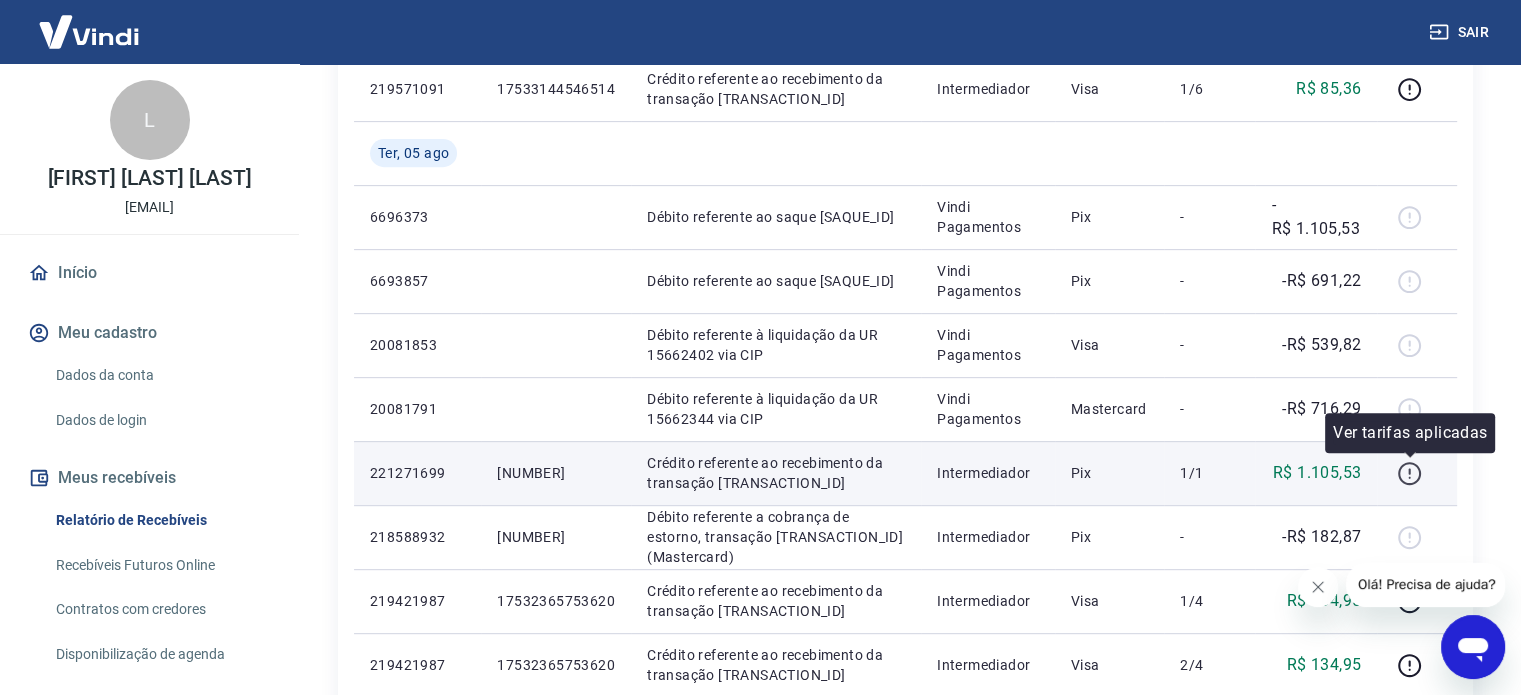 click 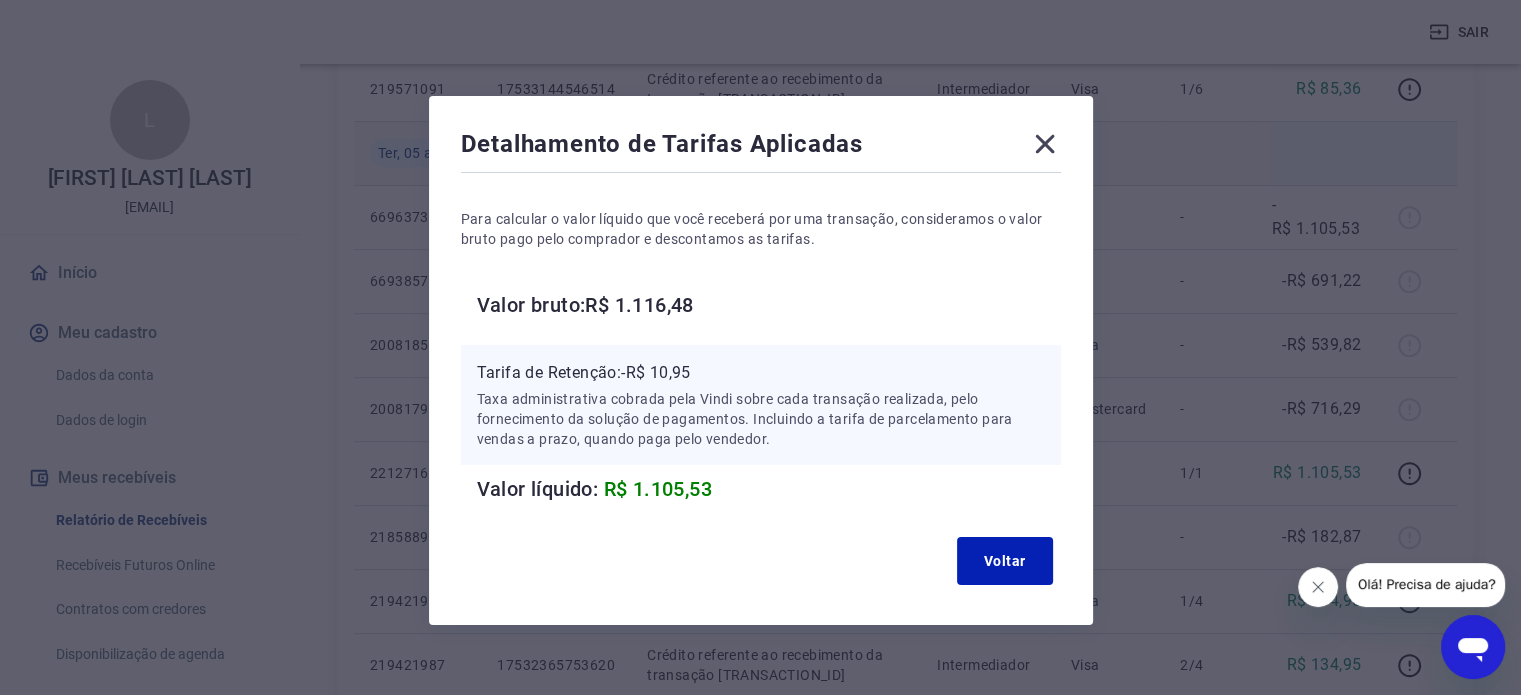 click 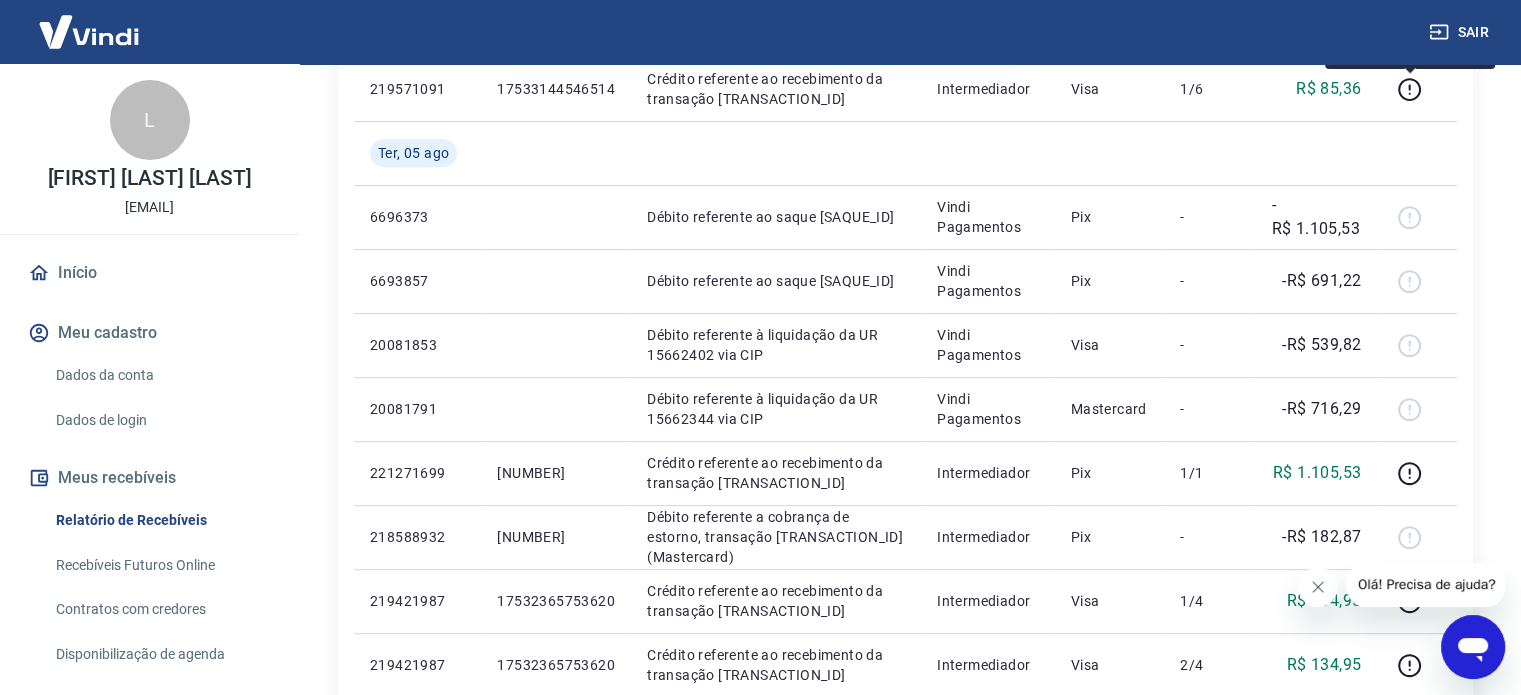 scroll, scrollTop: 600, scrollLeft: 0, axis: vertical 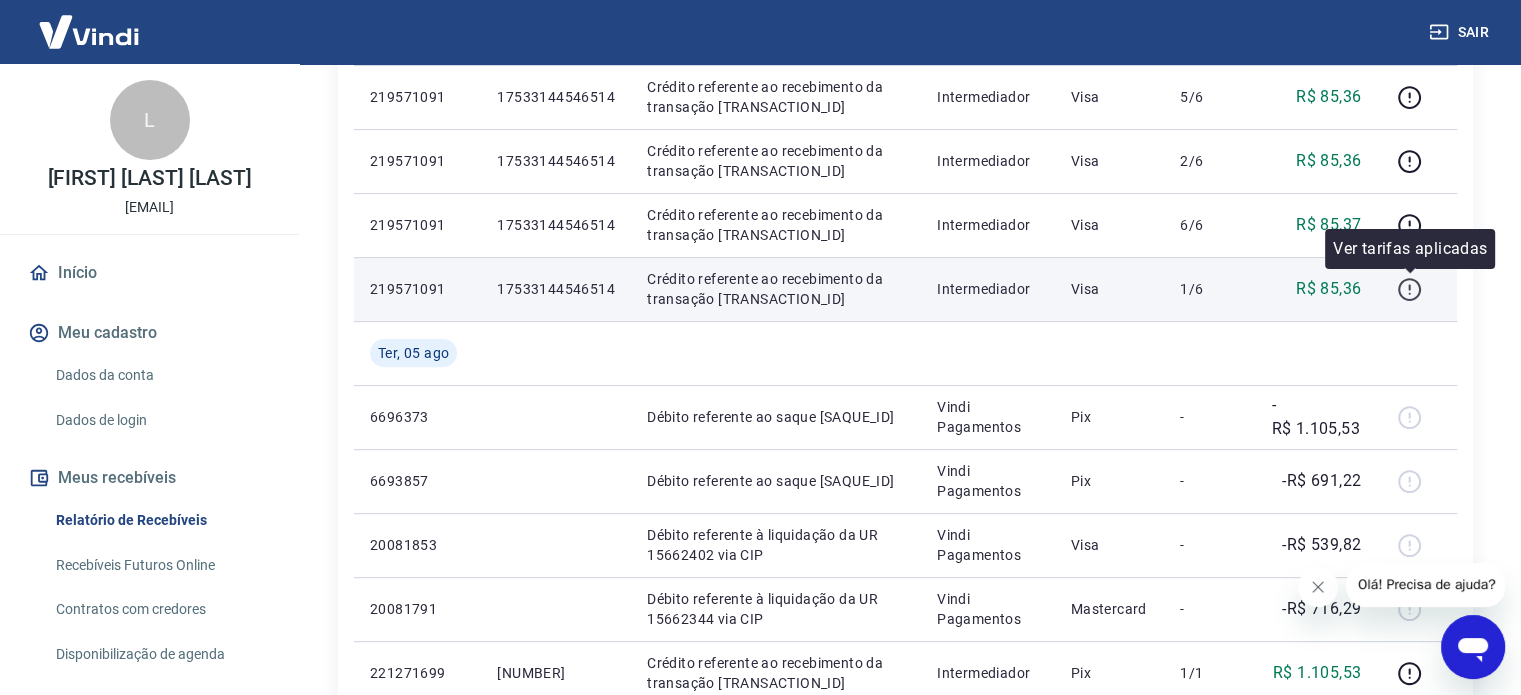 click 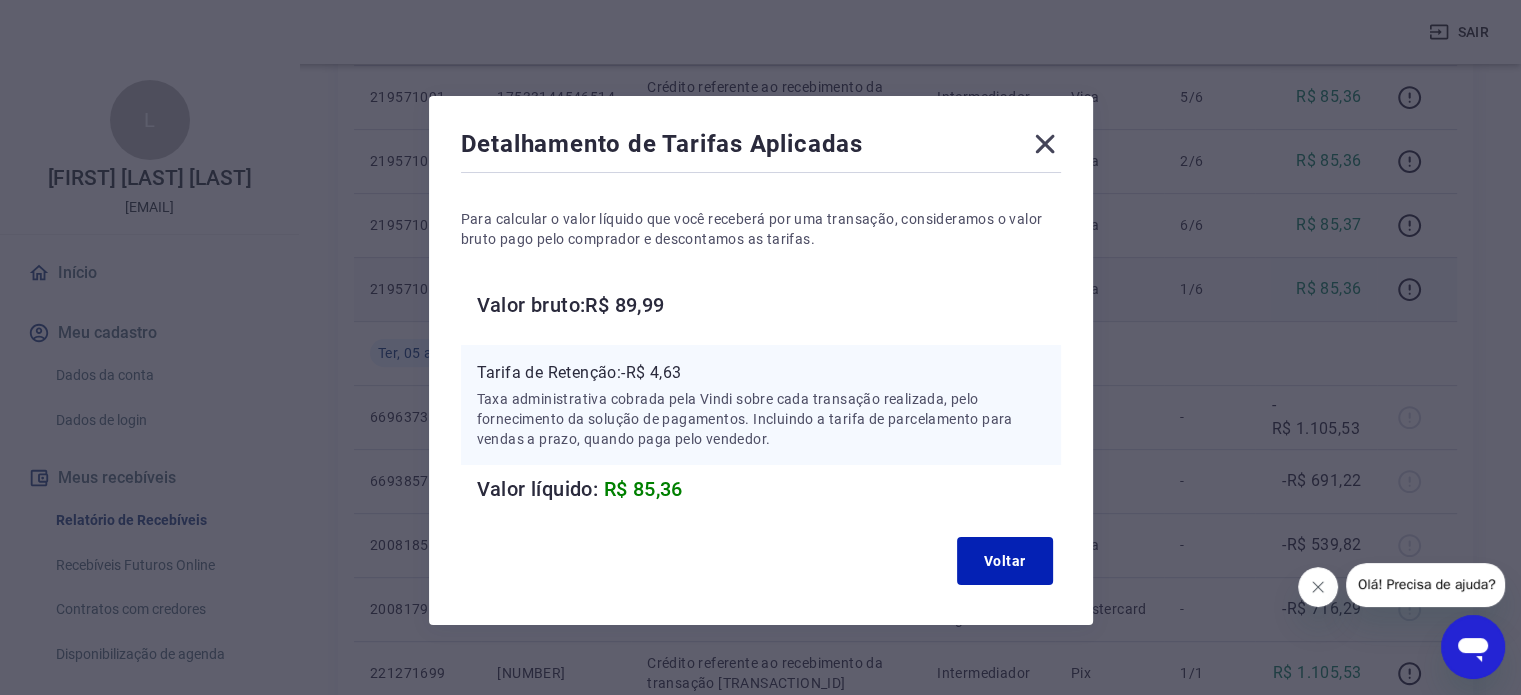 click 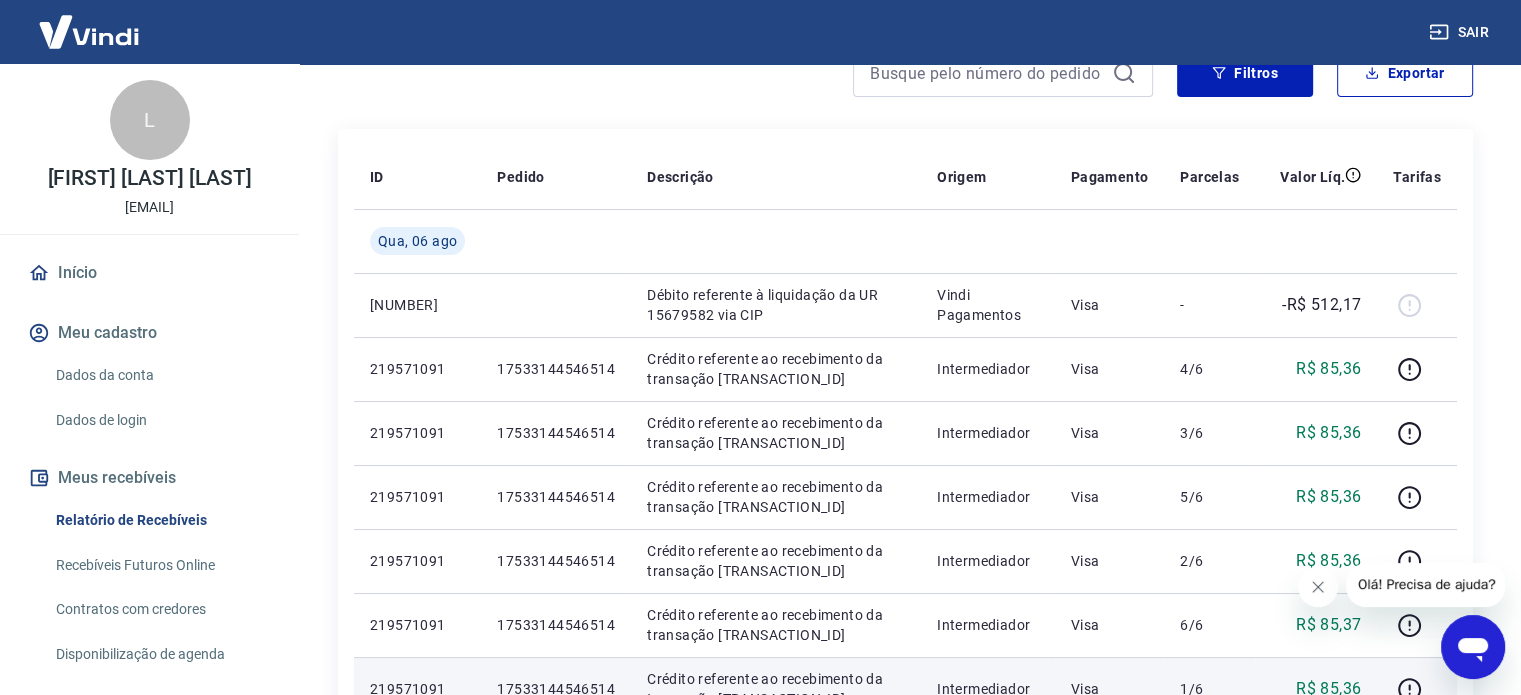 scroll, scrollTop: 0, scrollLeft: 0, axis: both 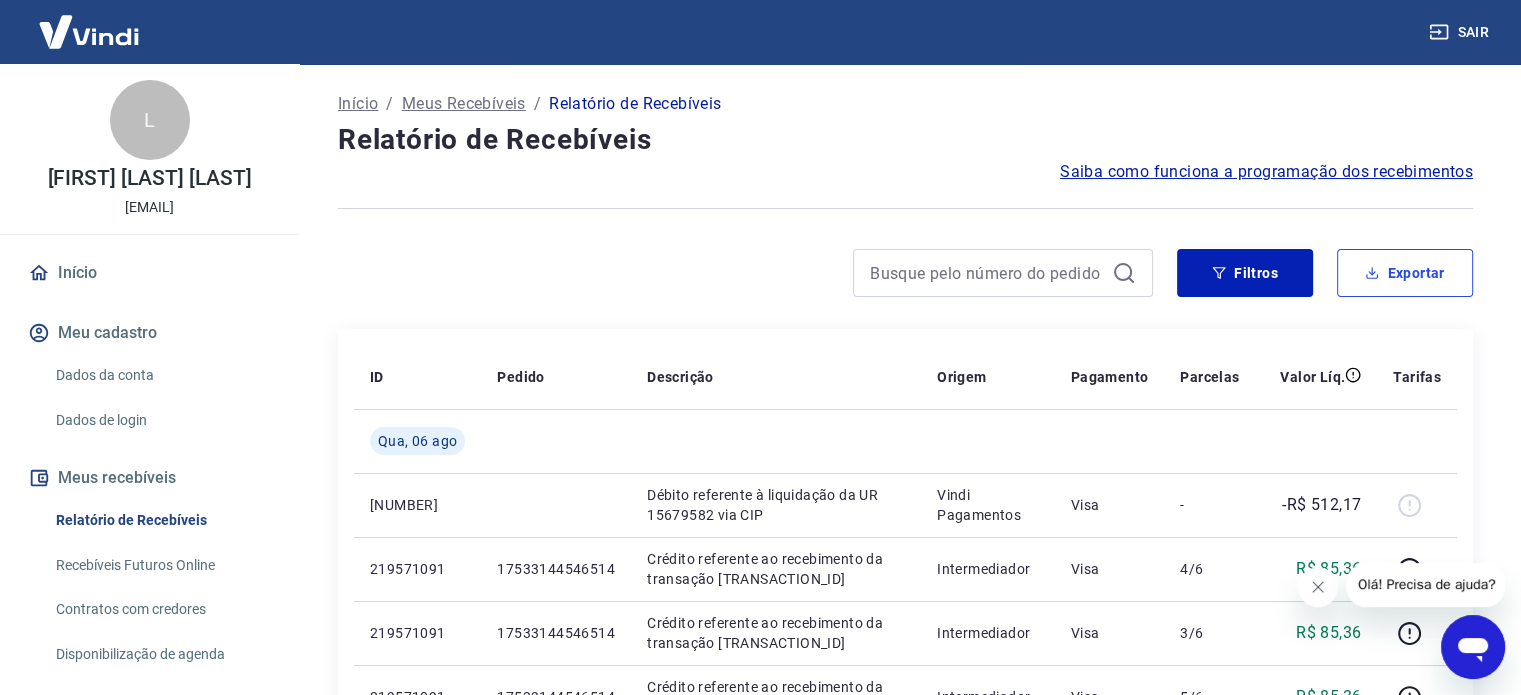 click on "Exportar" at bounding box center (1405, 273) 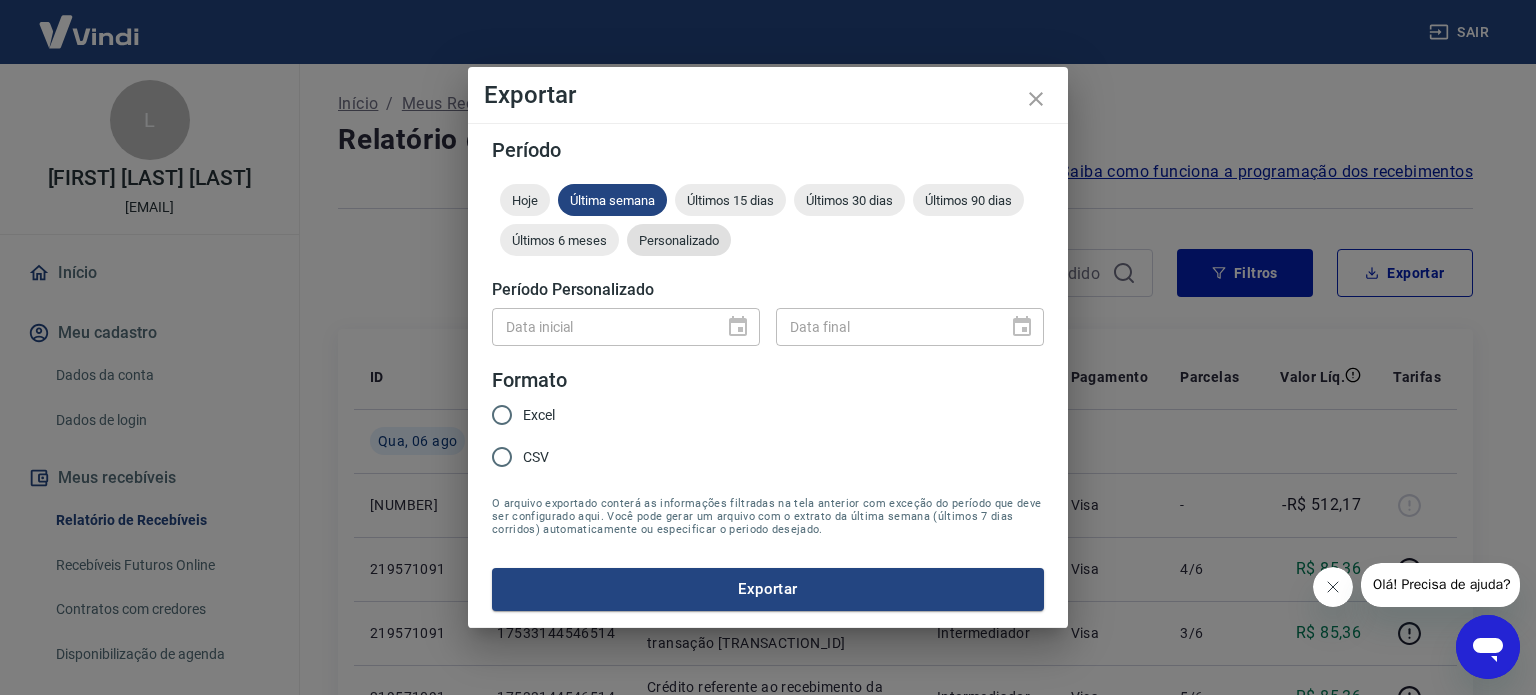 click on "Personalizado" at bounding box center [679, 240] 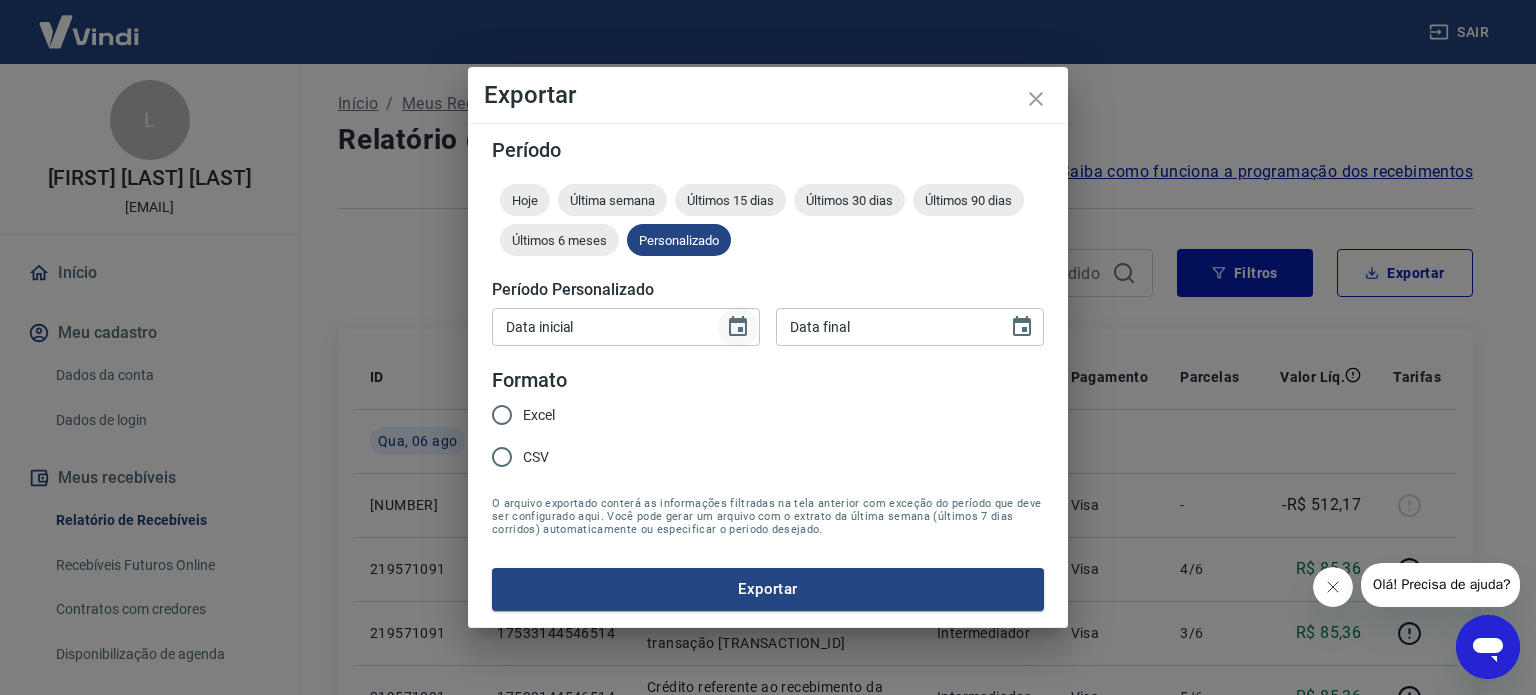 click 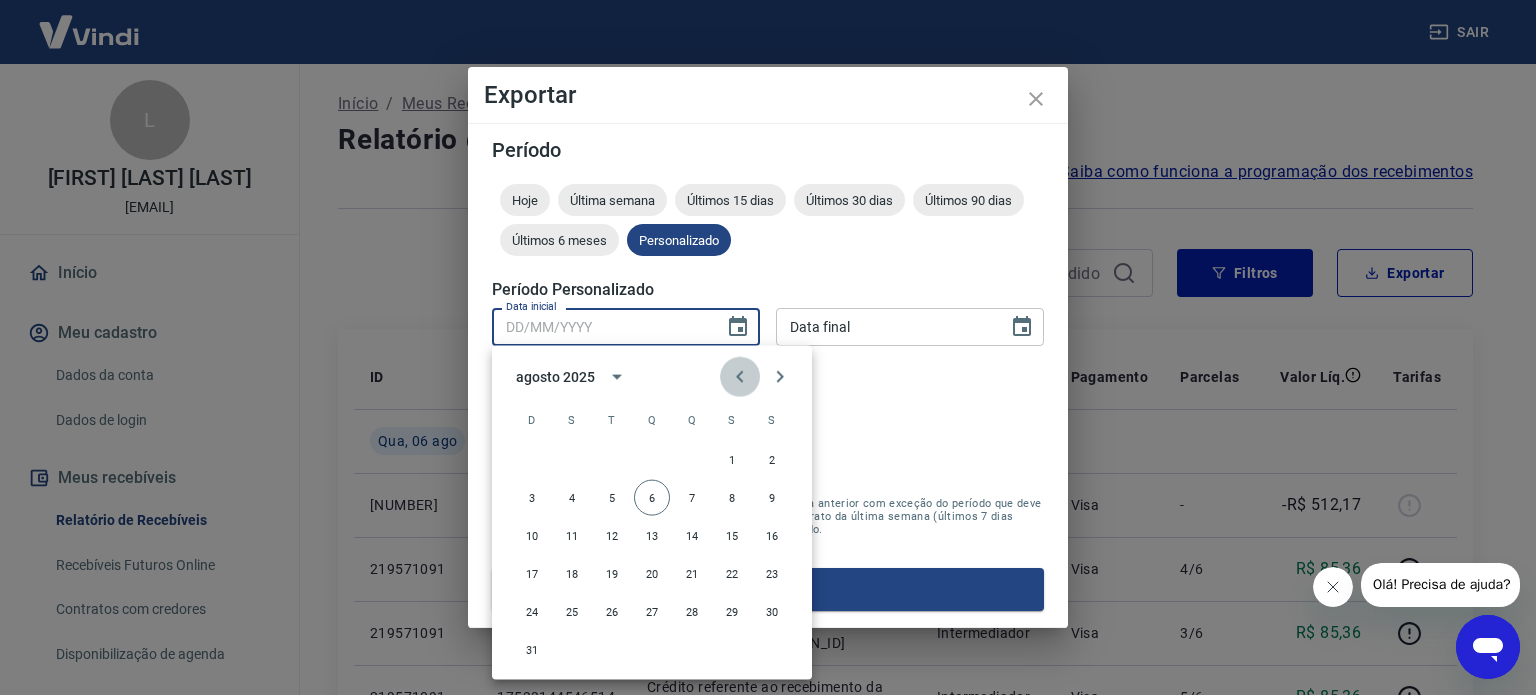 click 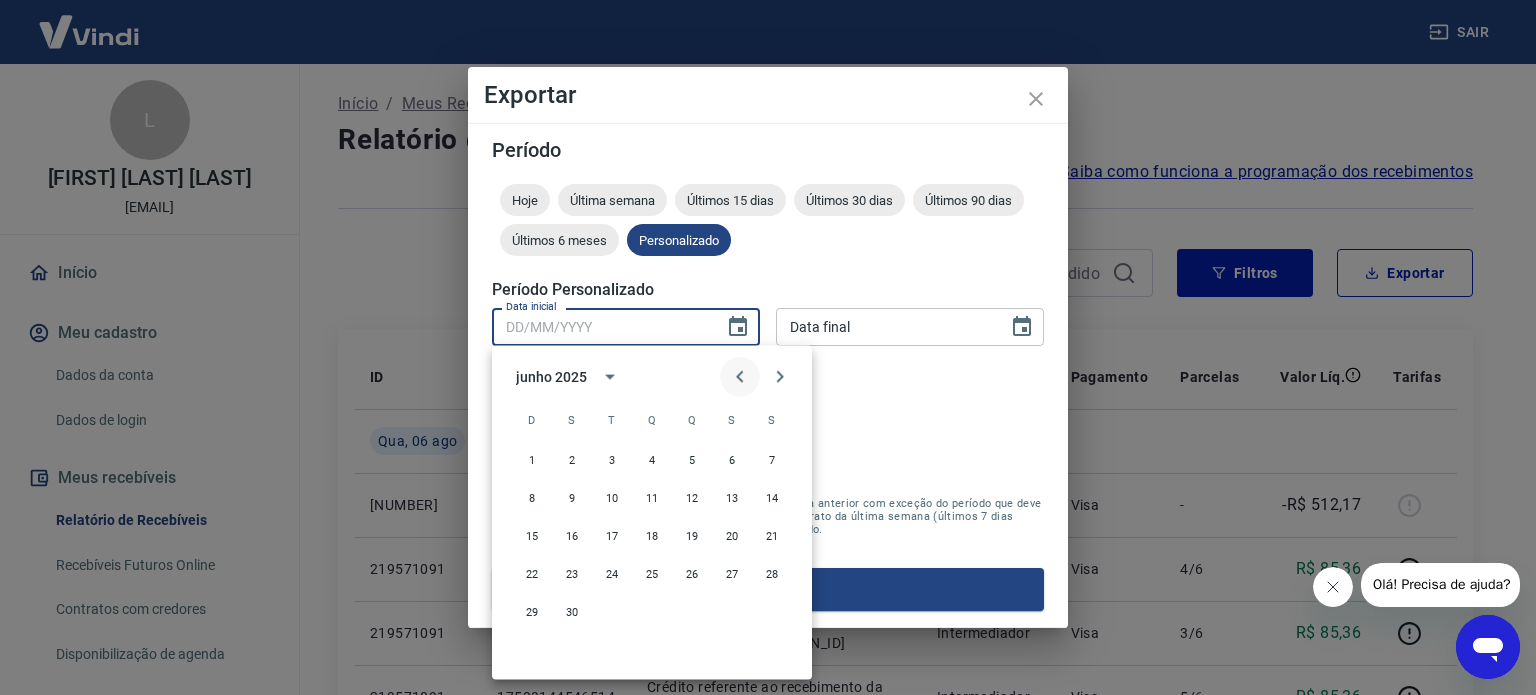 click 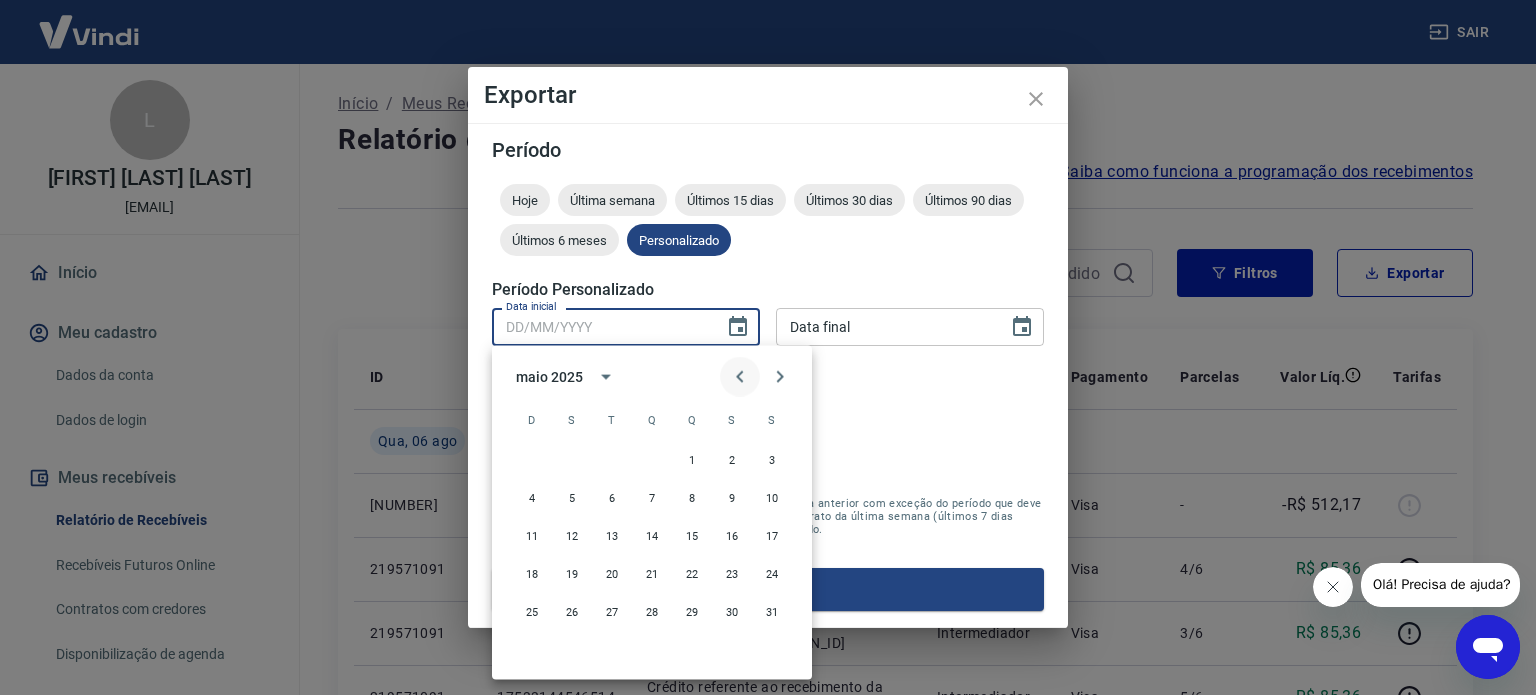 click 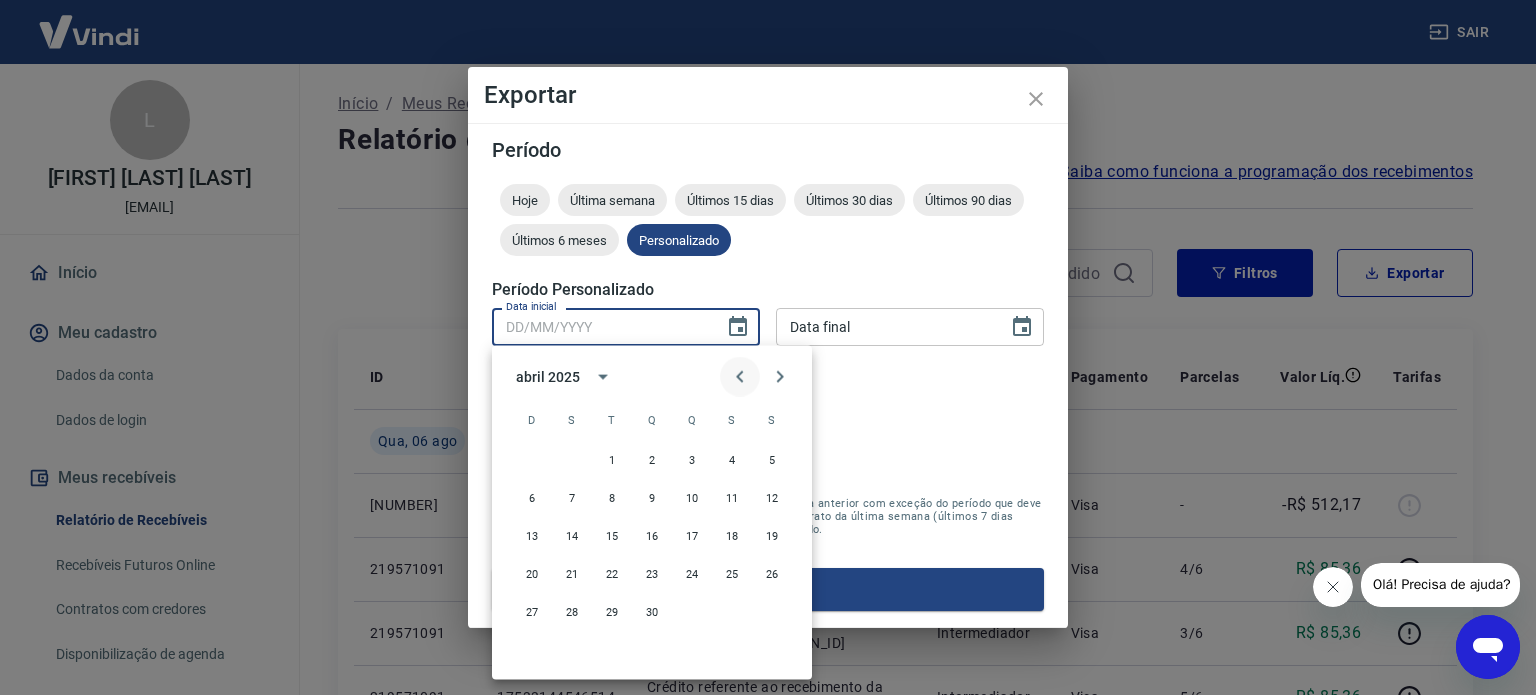 click 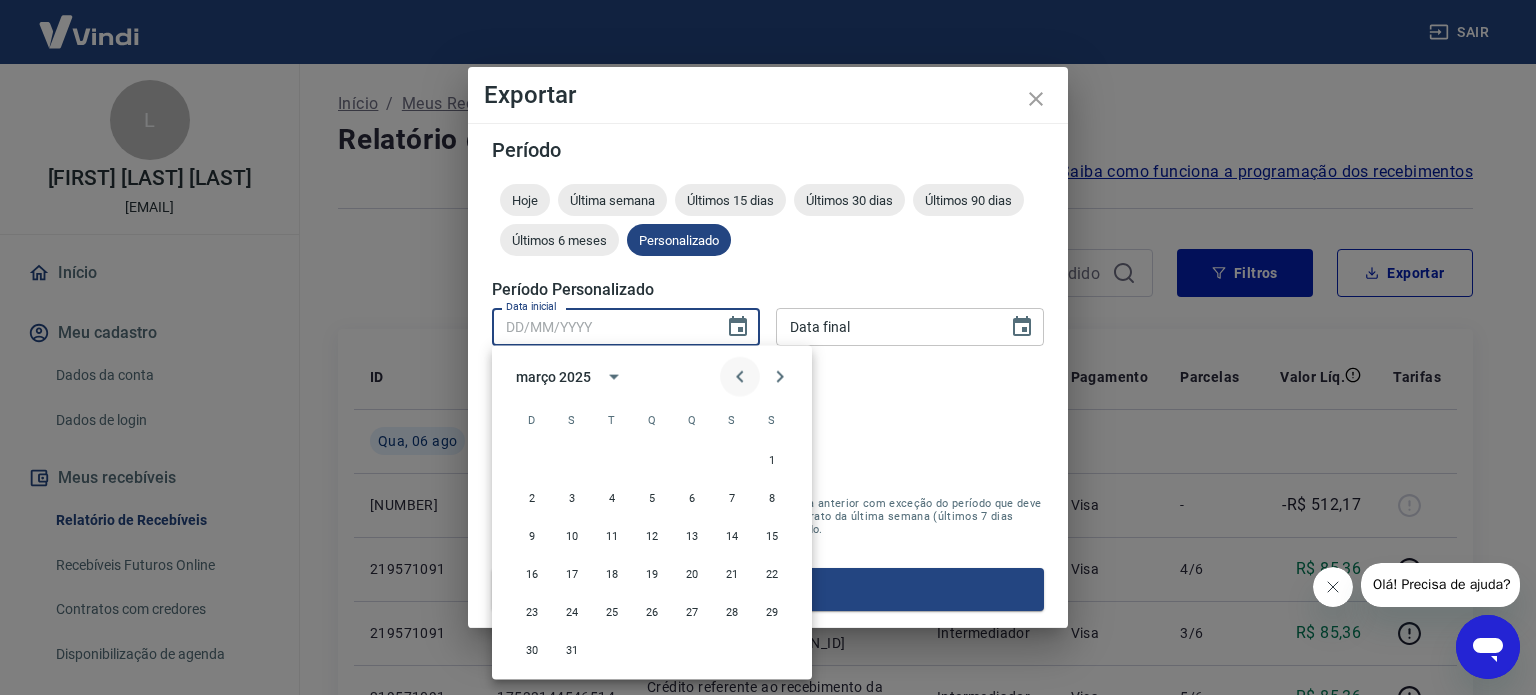 click 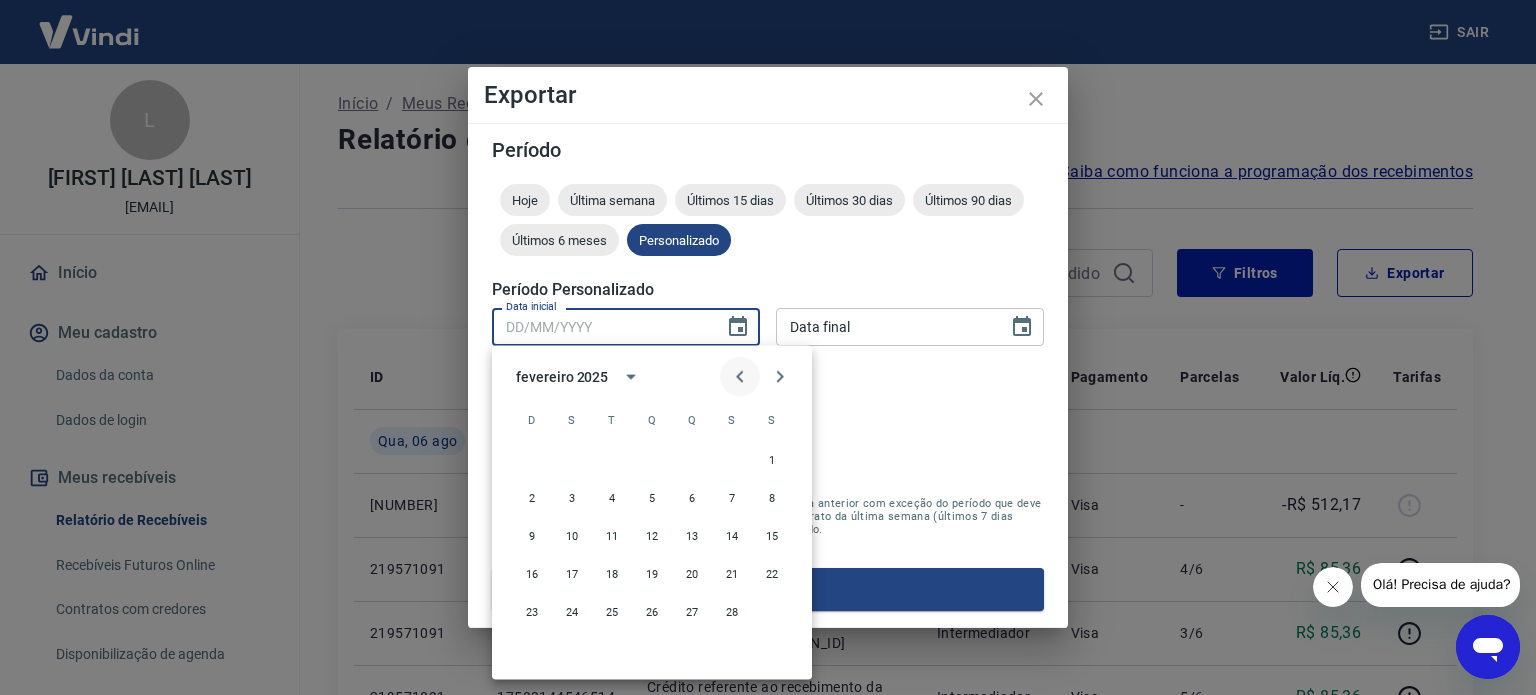 click 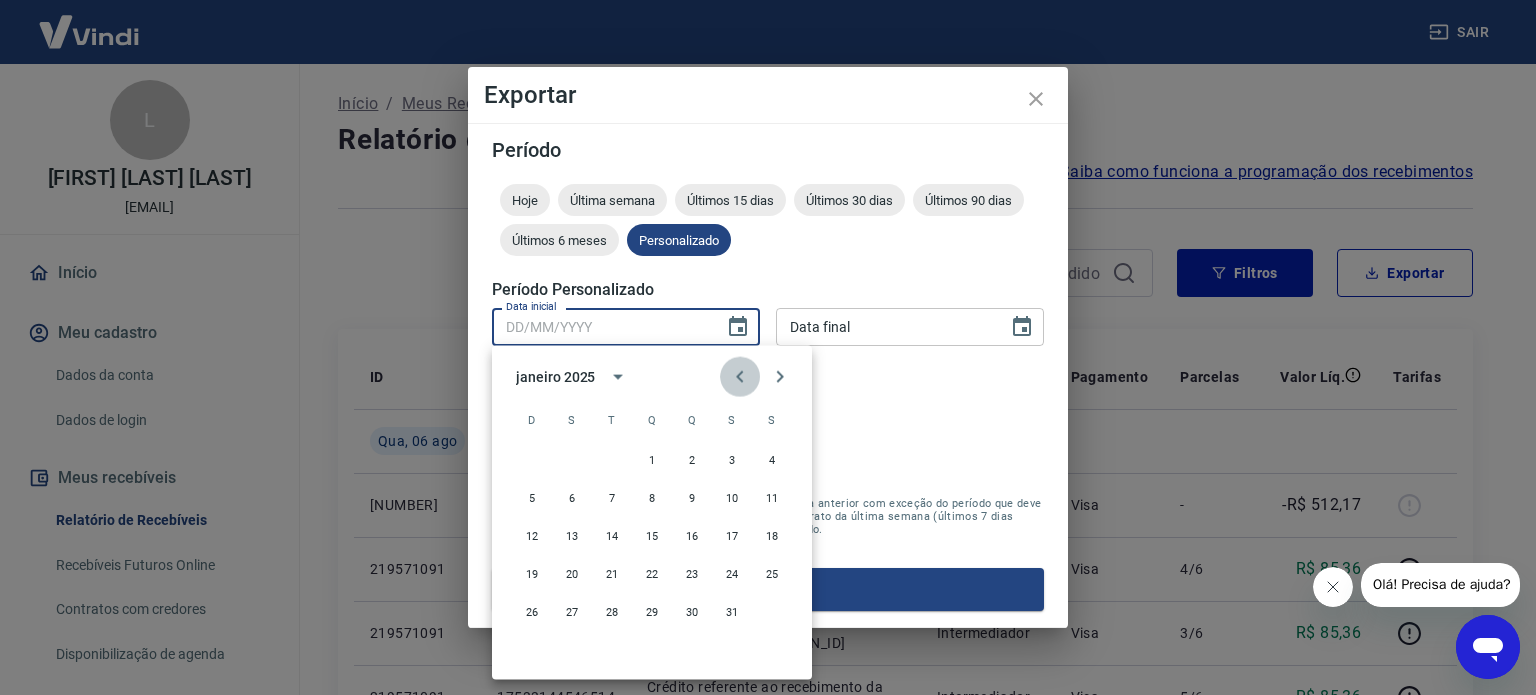 click 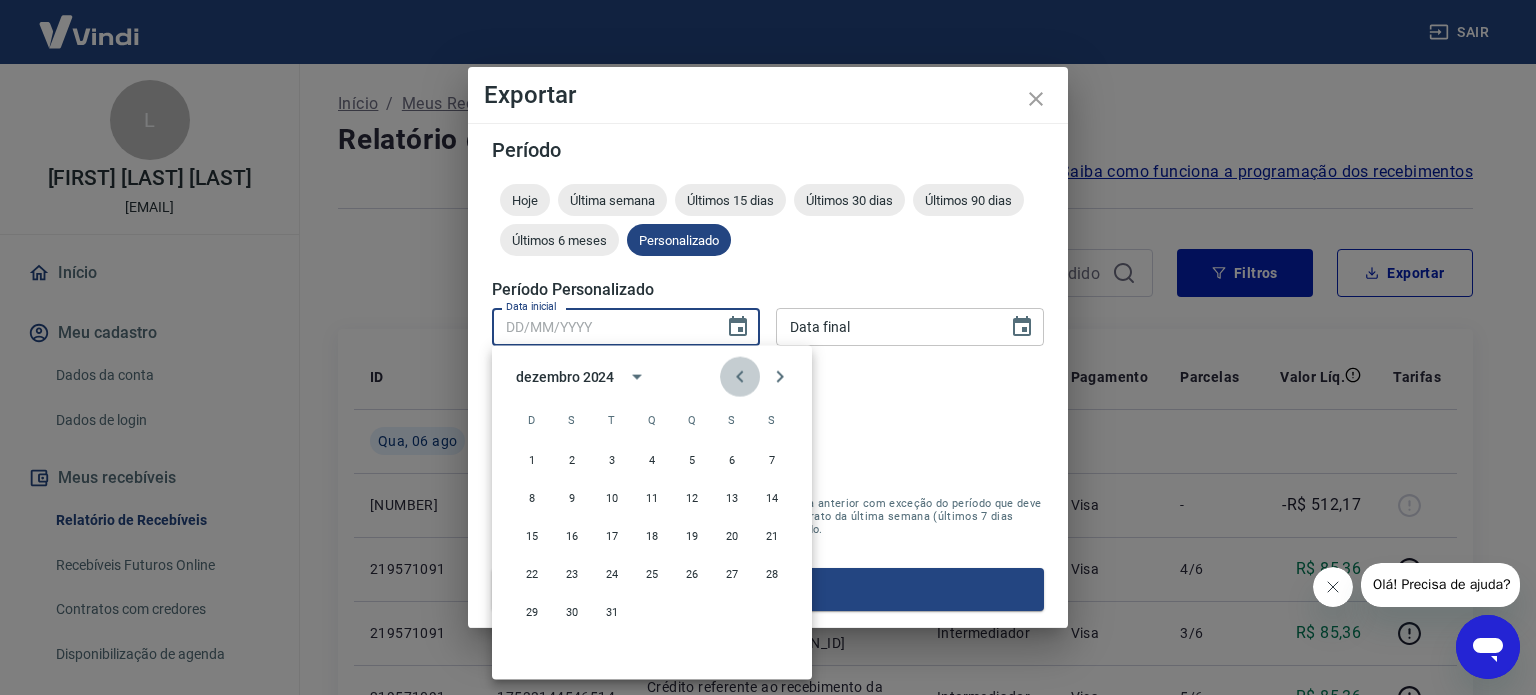 click 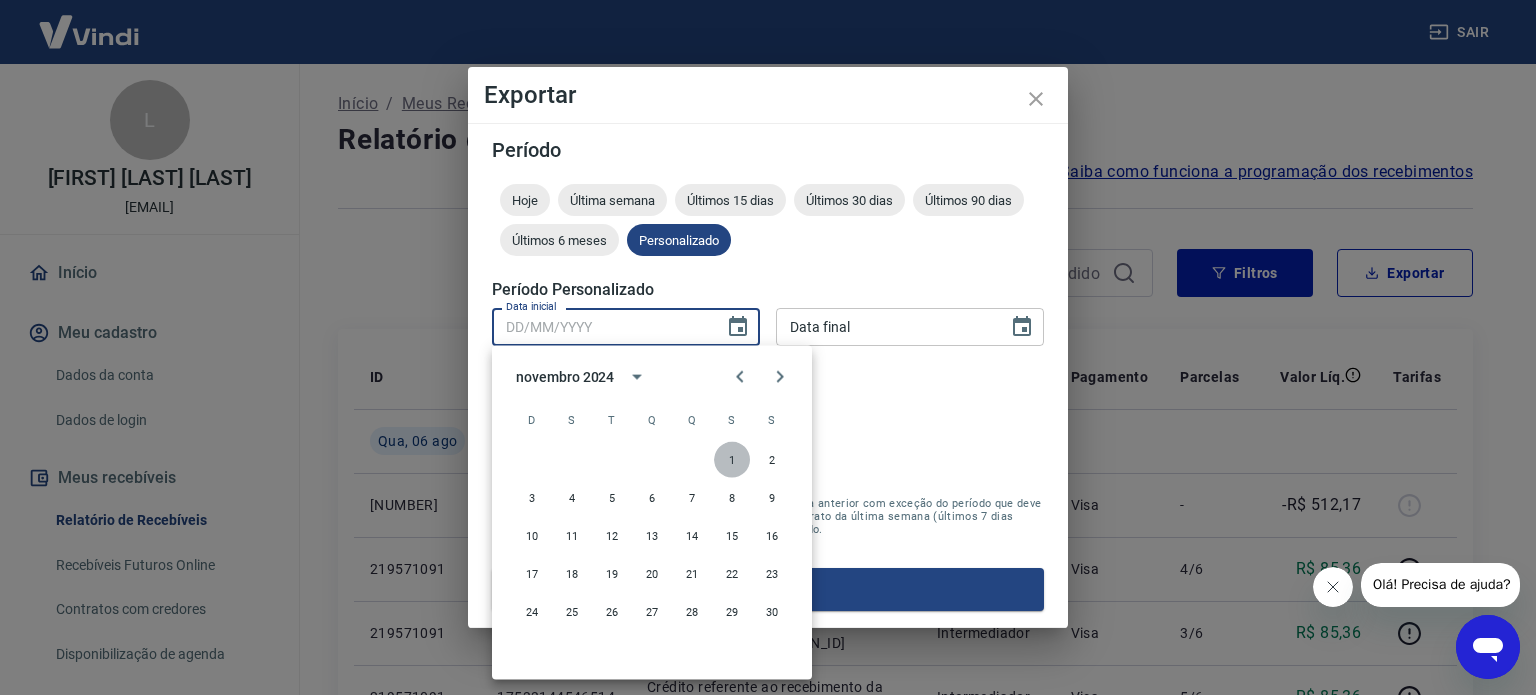 click on "1" at bounding box center (732, 460) 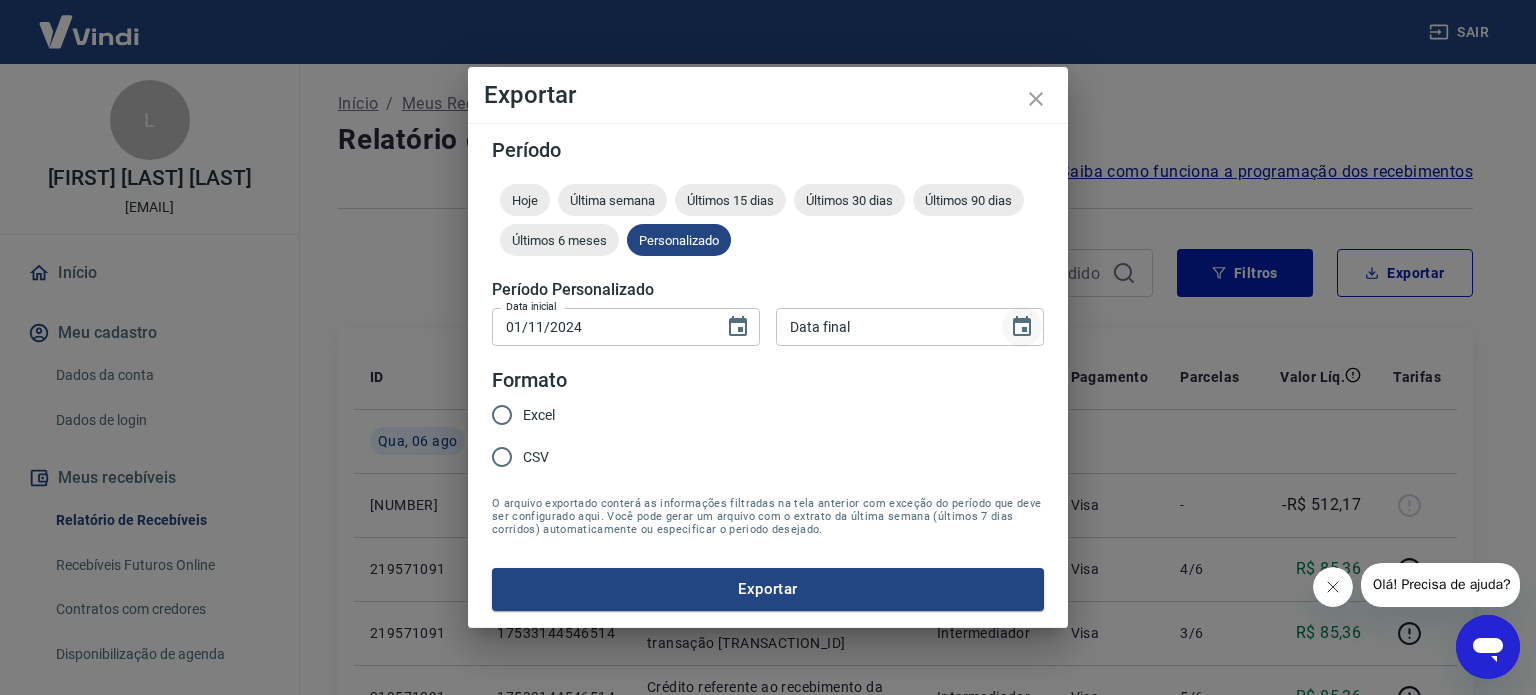 click 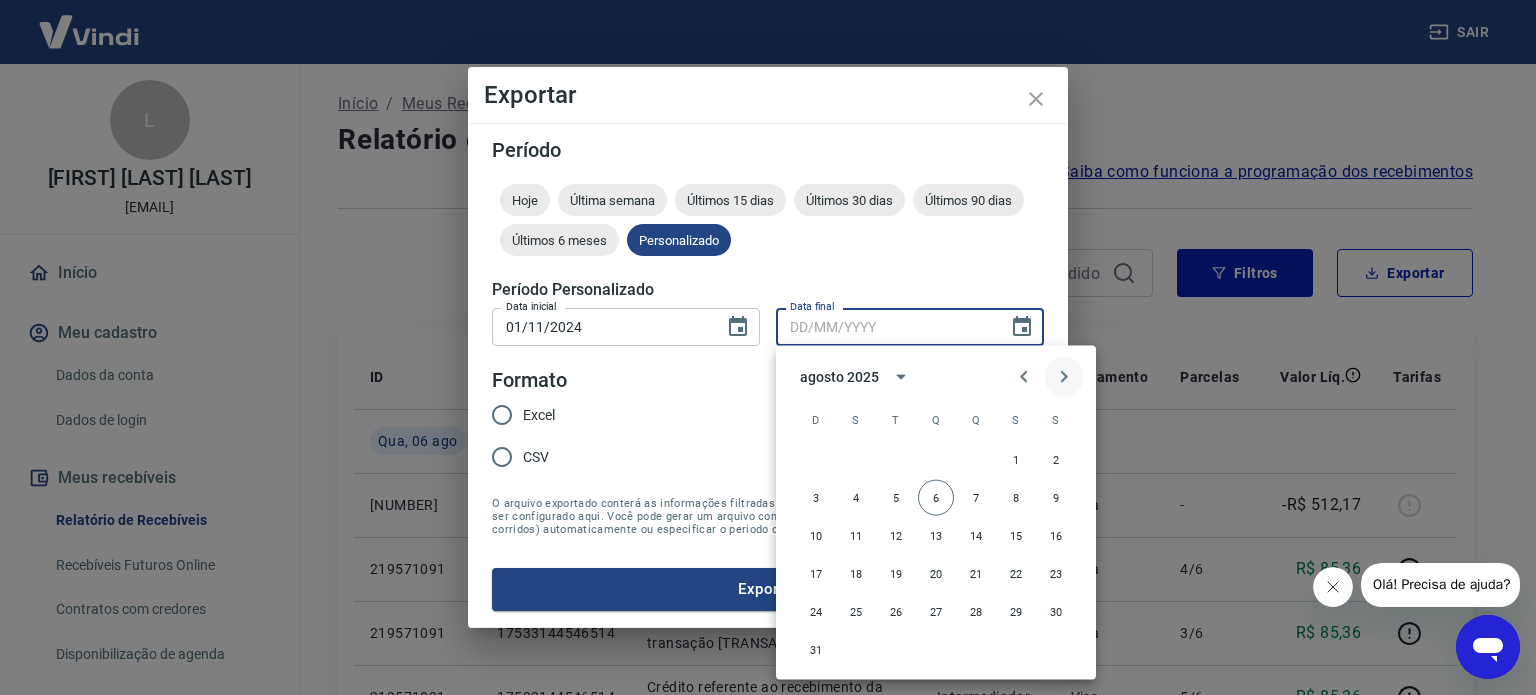 click 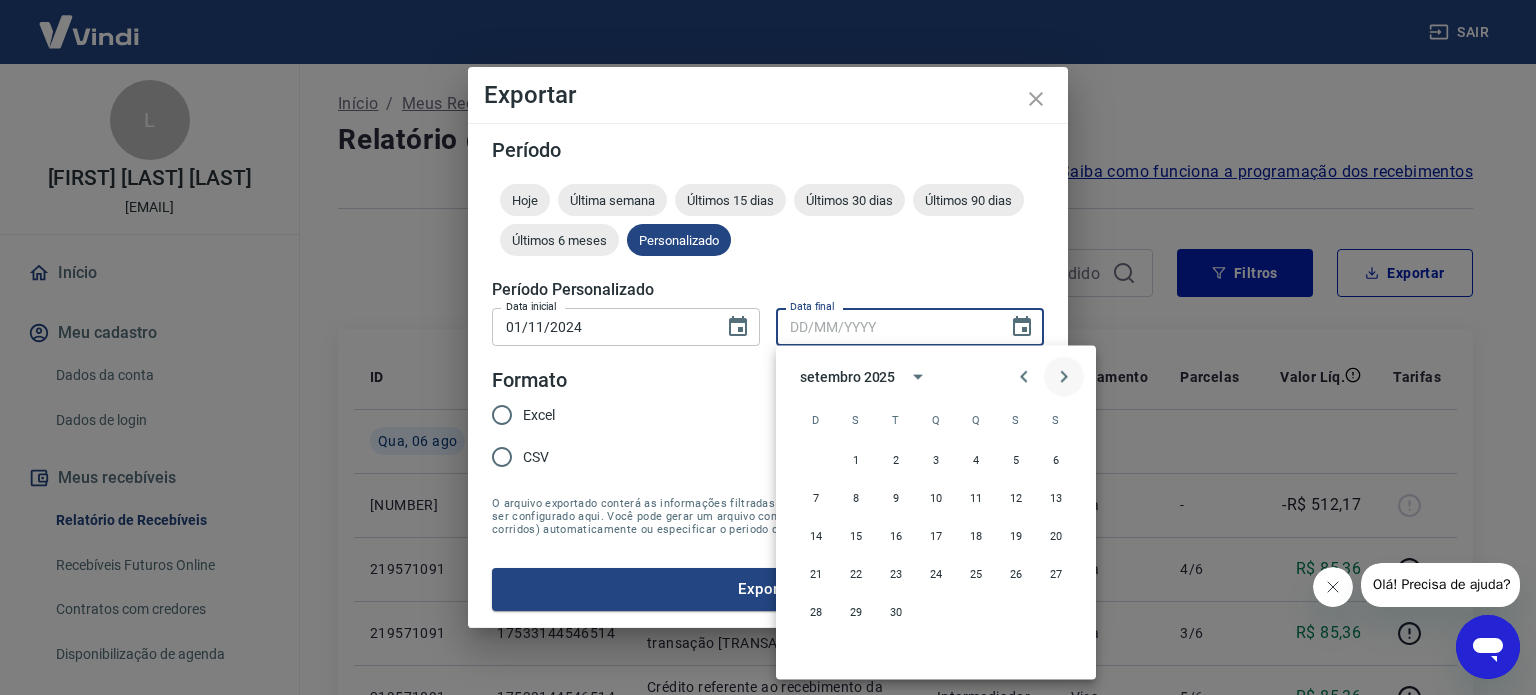 click 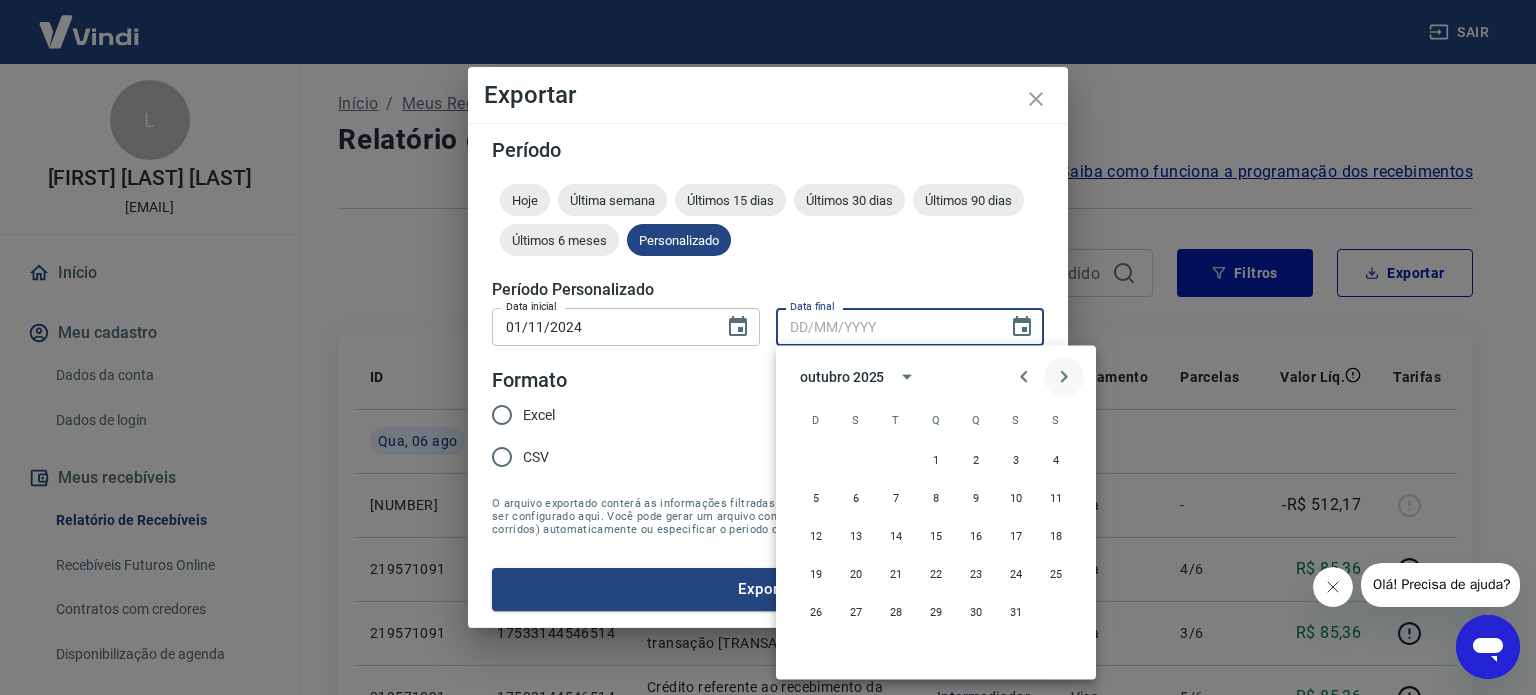 click 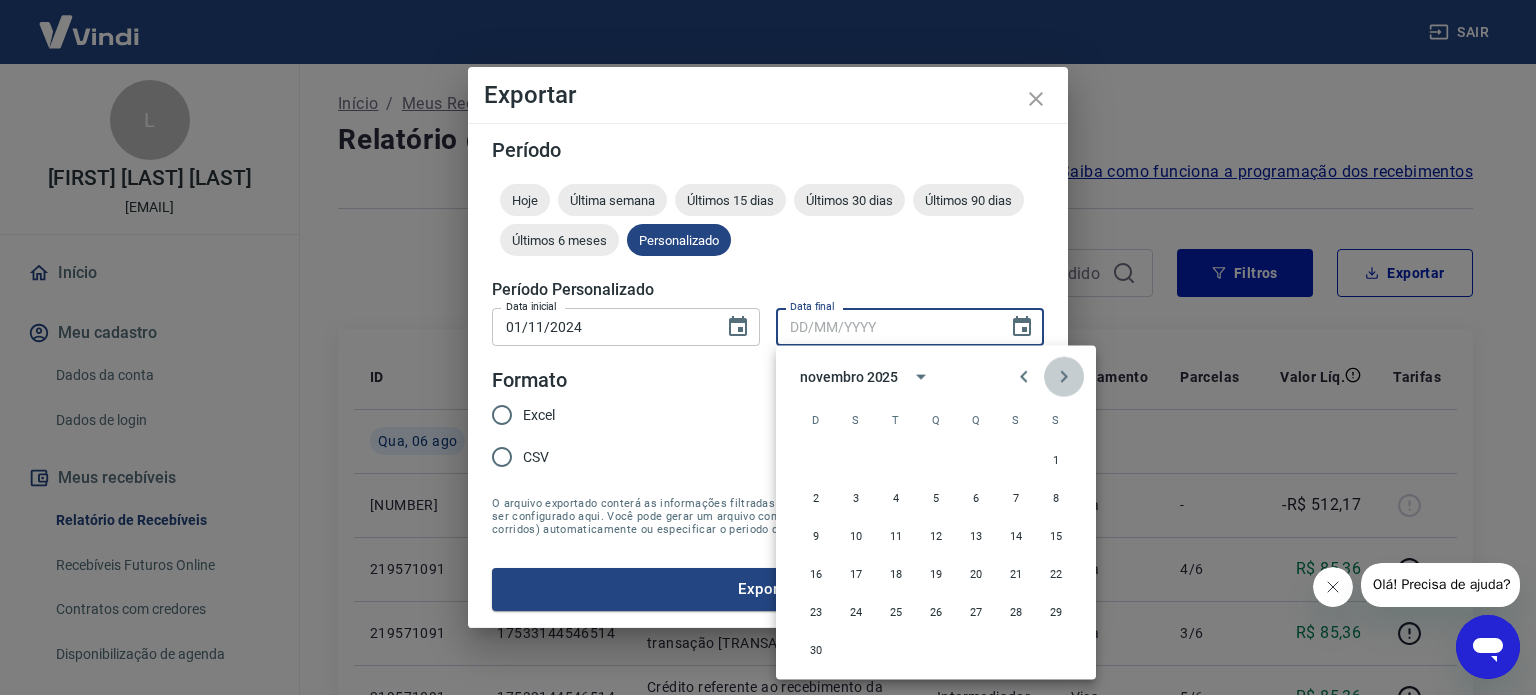 click 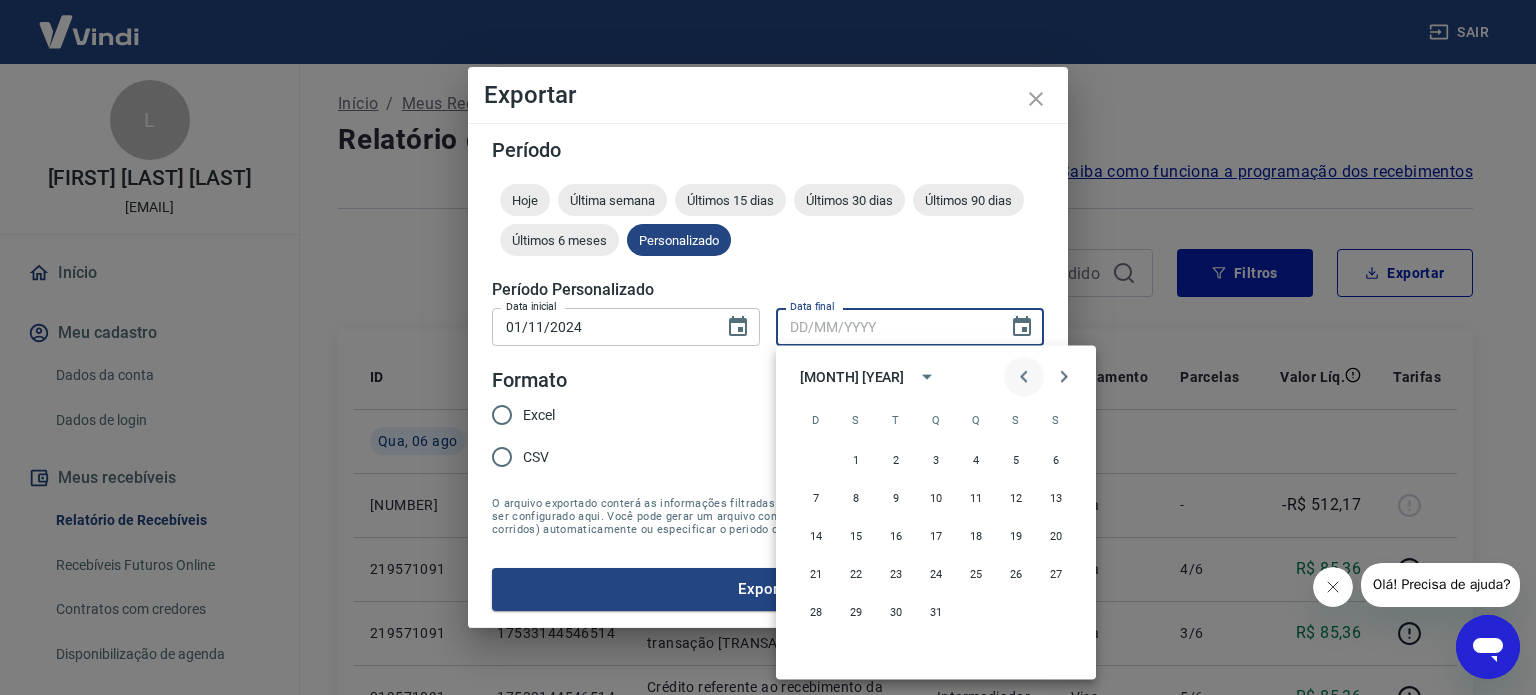 click 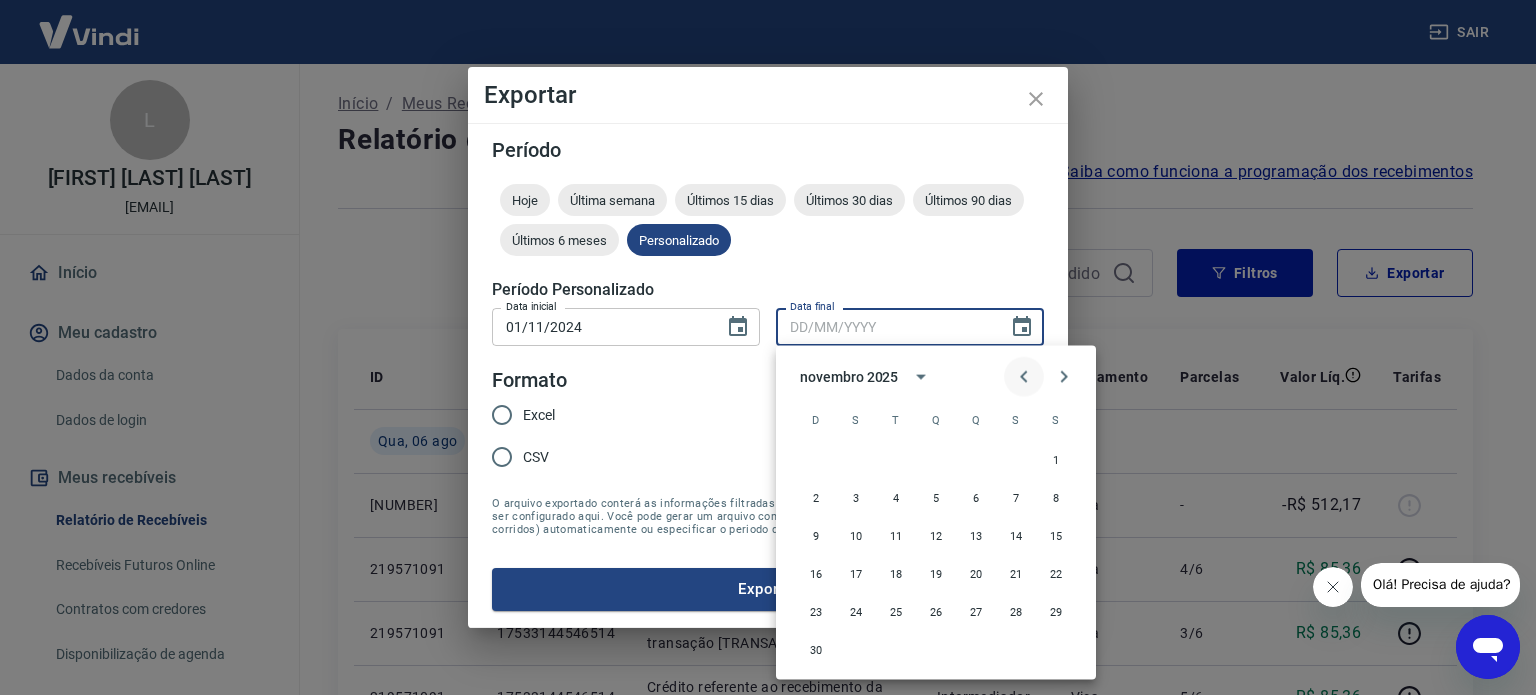 click 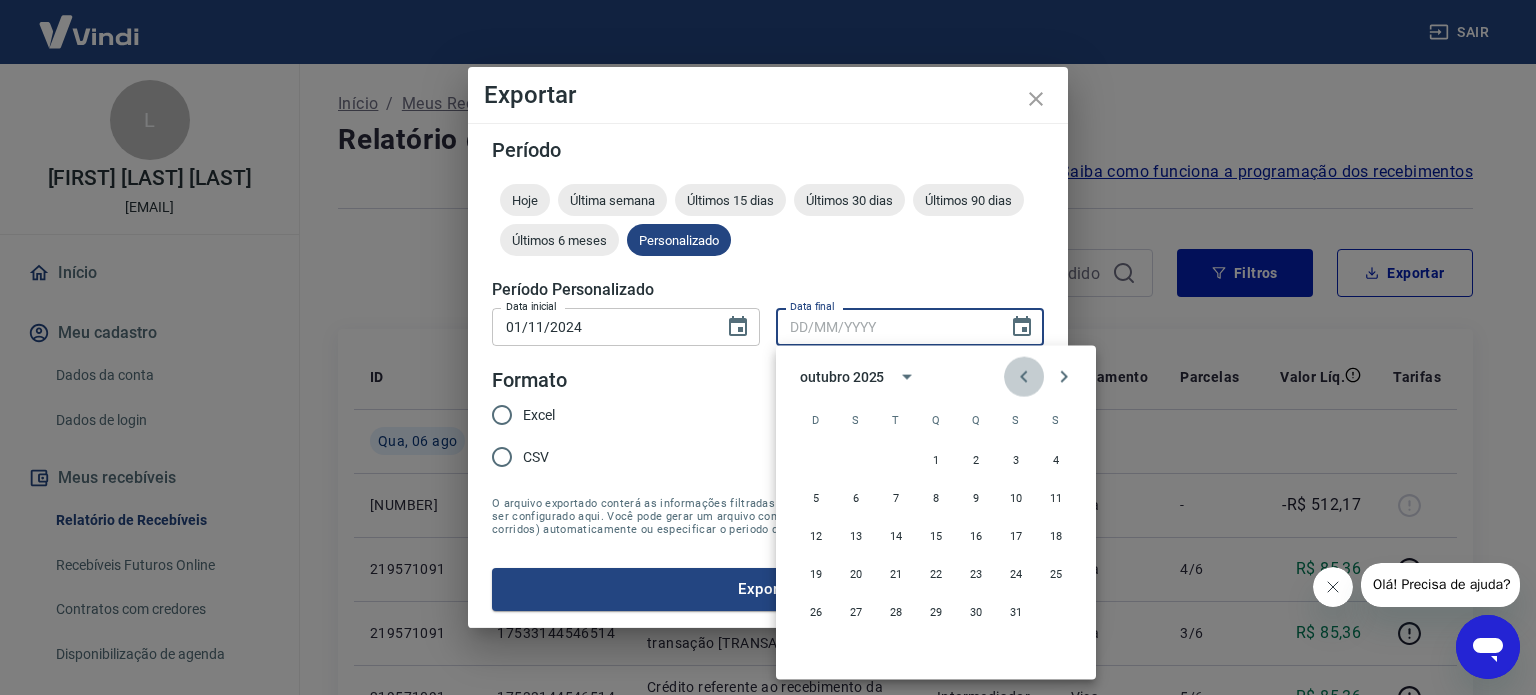 click 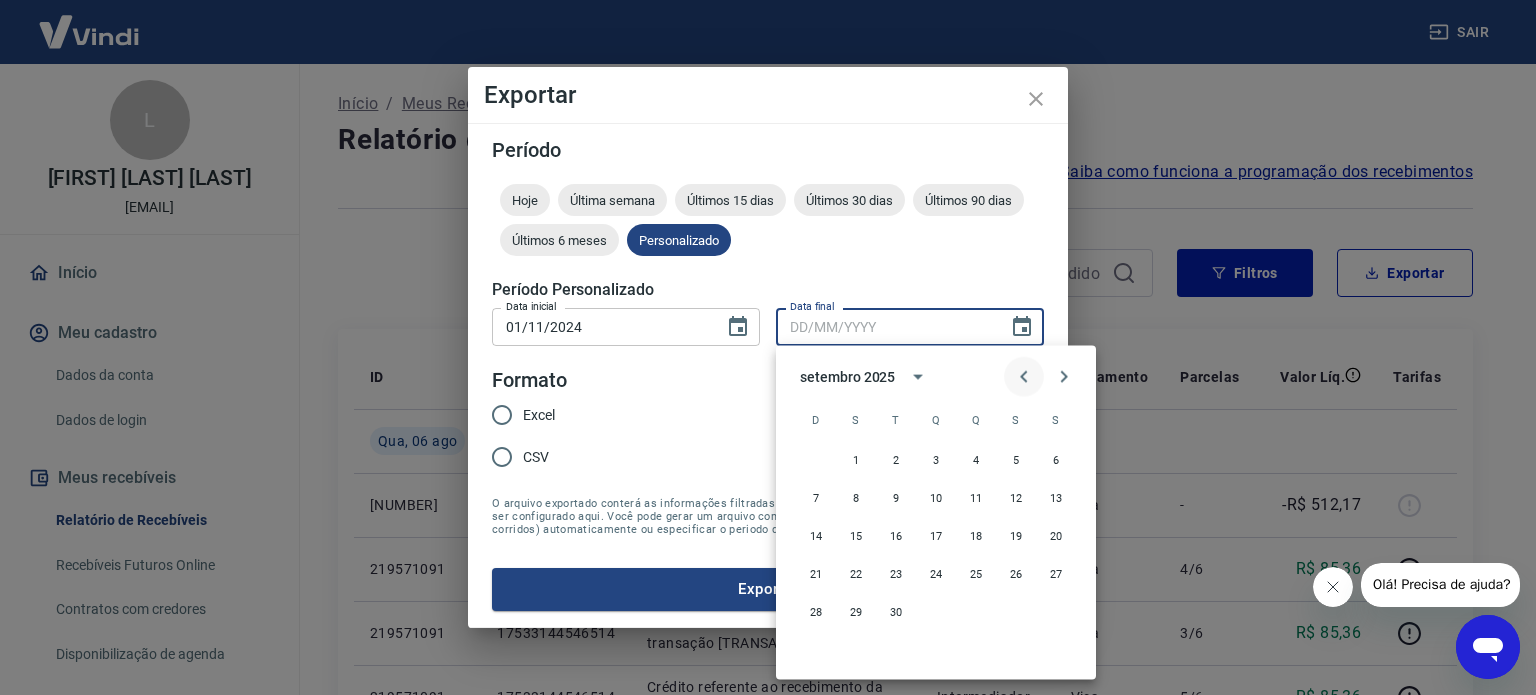 click 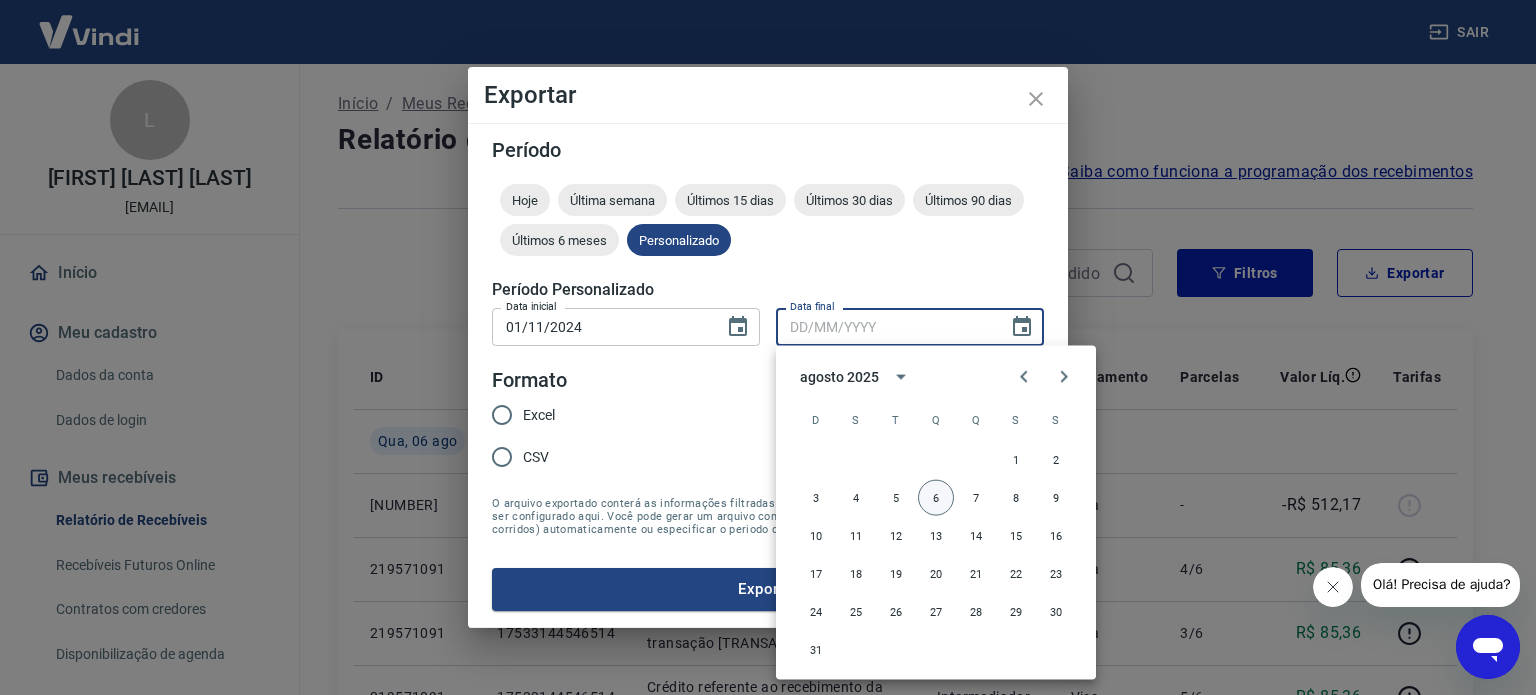 click on "6" at bounding box center (936, 498) 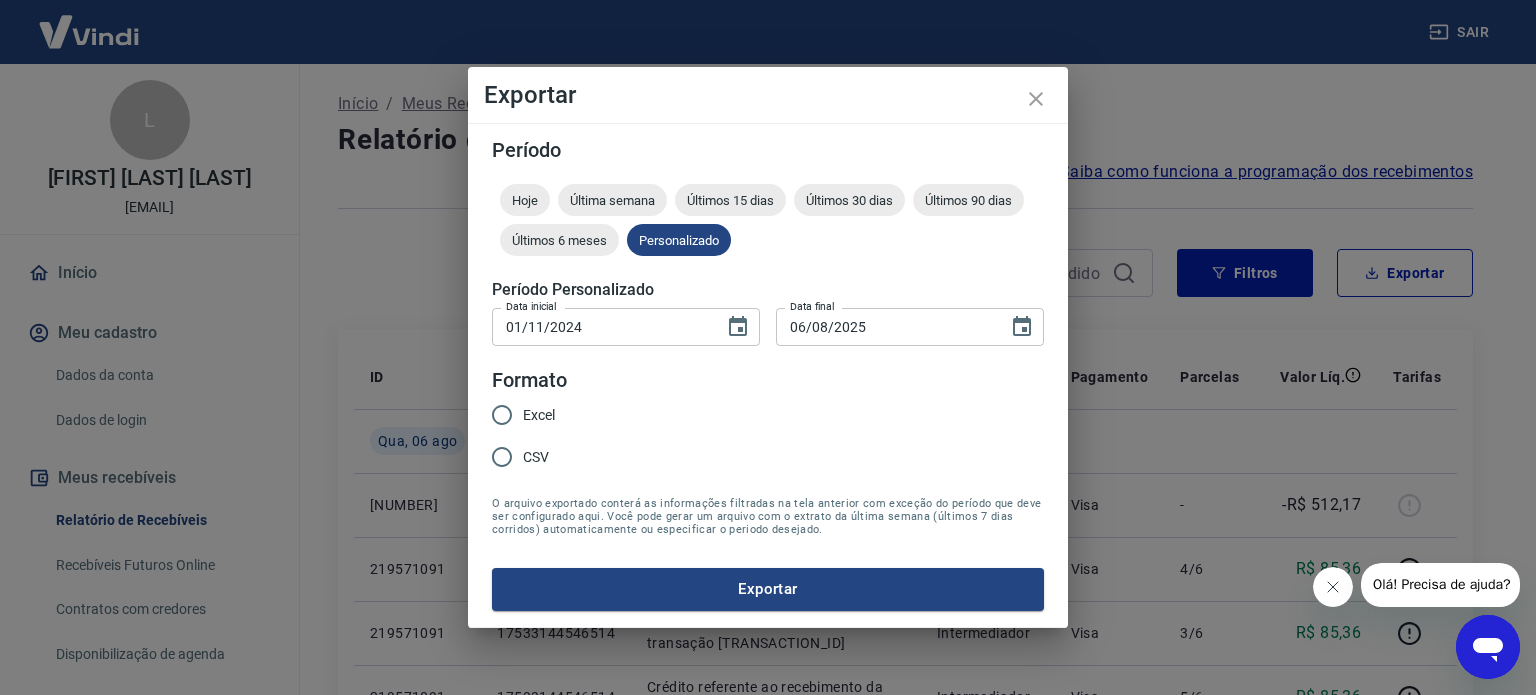 click on "Excel" at bounding box center (539, 415) 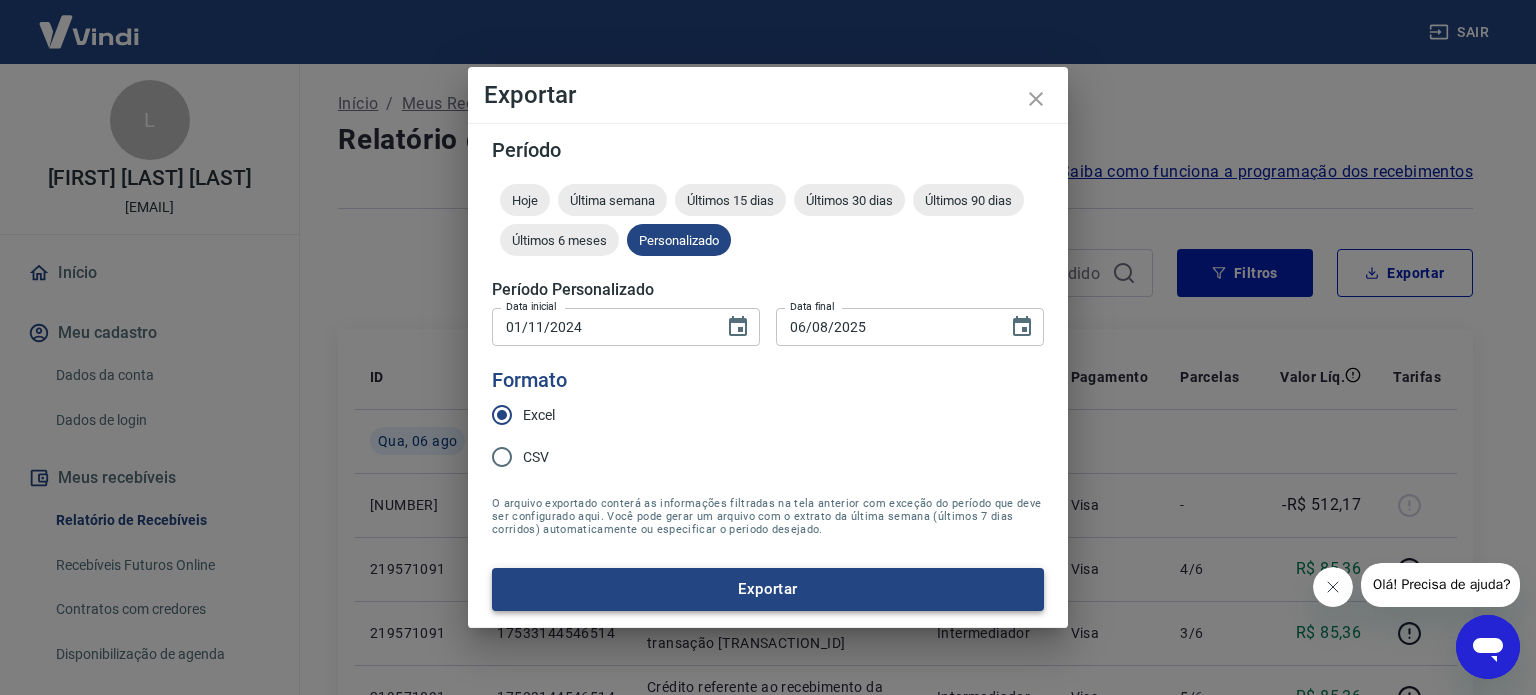 click on "Exportar" at bounding box center (768, 589) 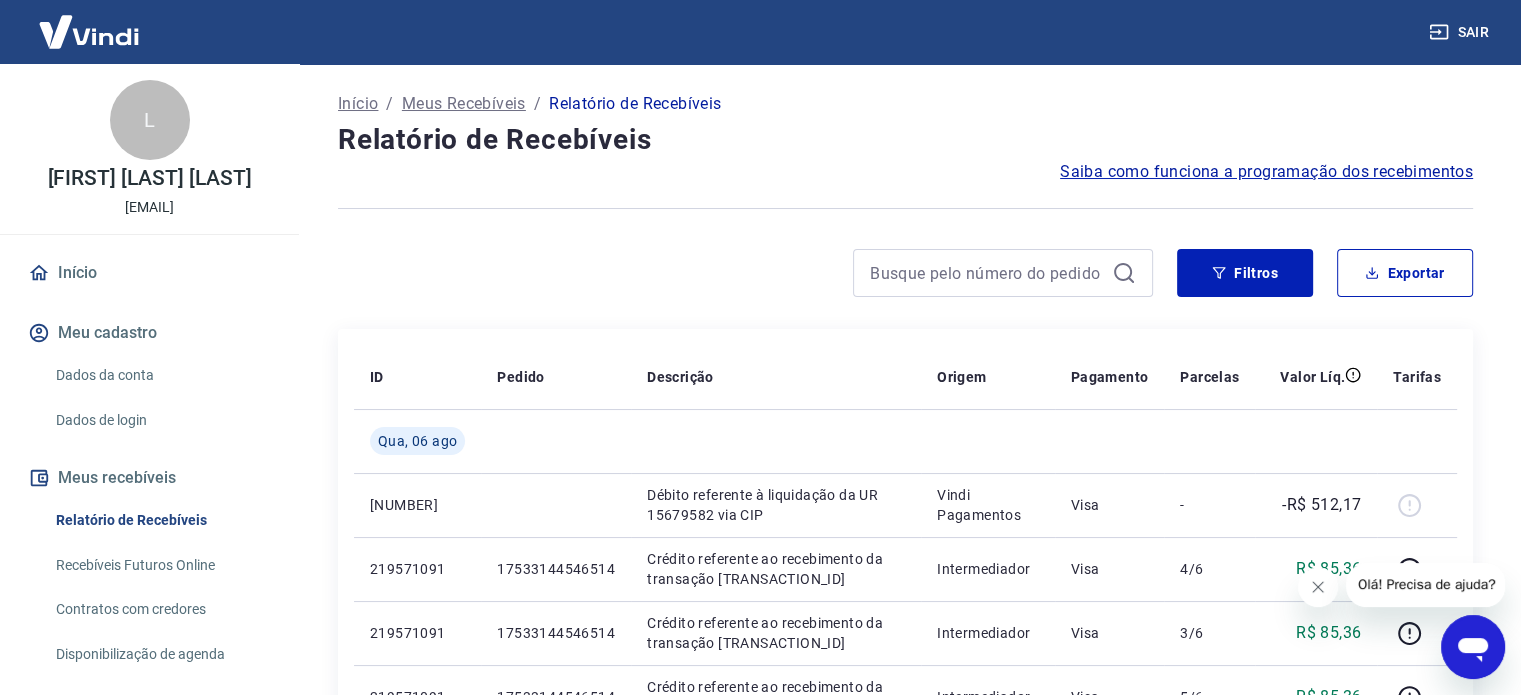 click 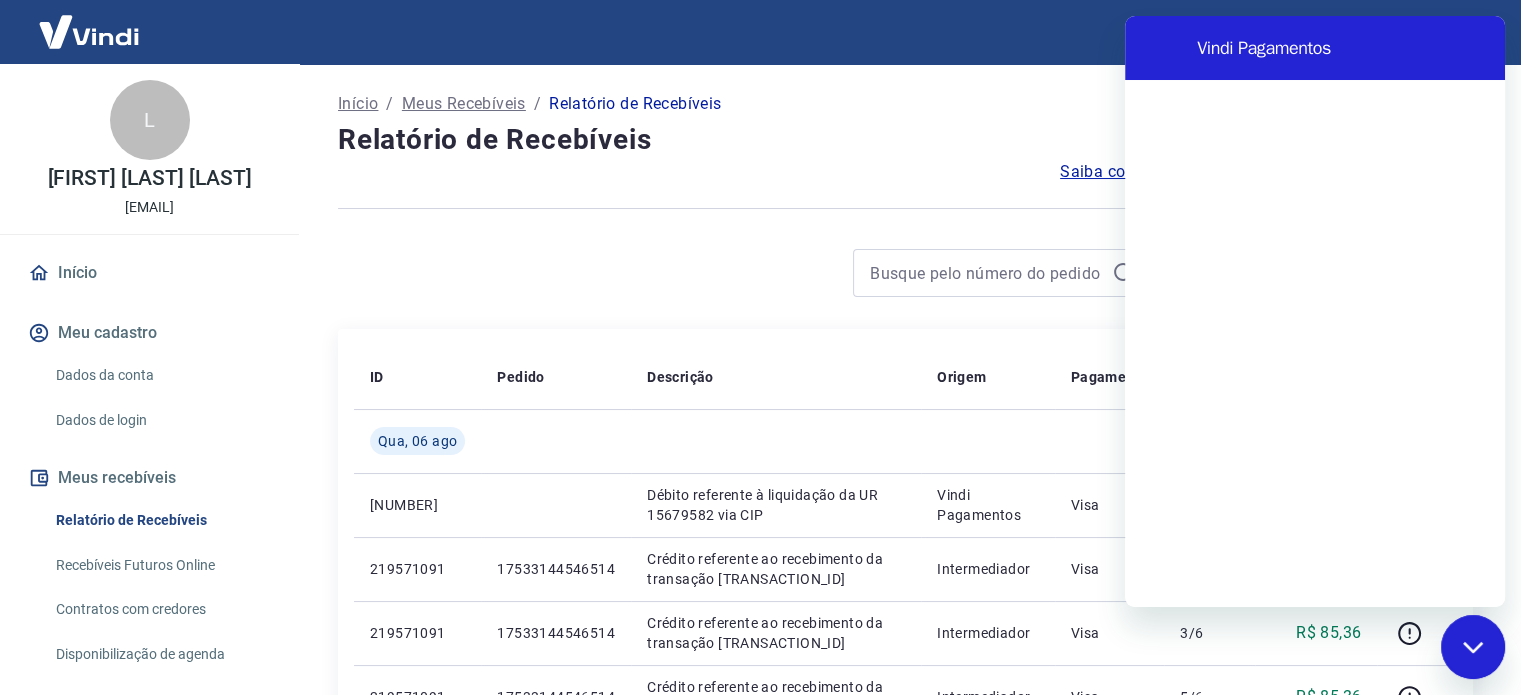 scroll, scrollTop: 0, scrollLeft: 0, axis: both 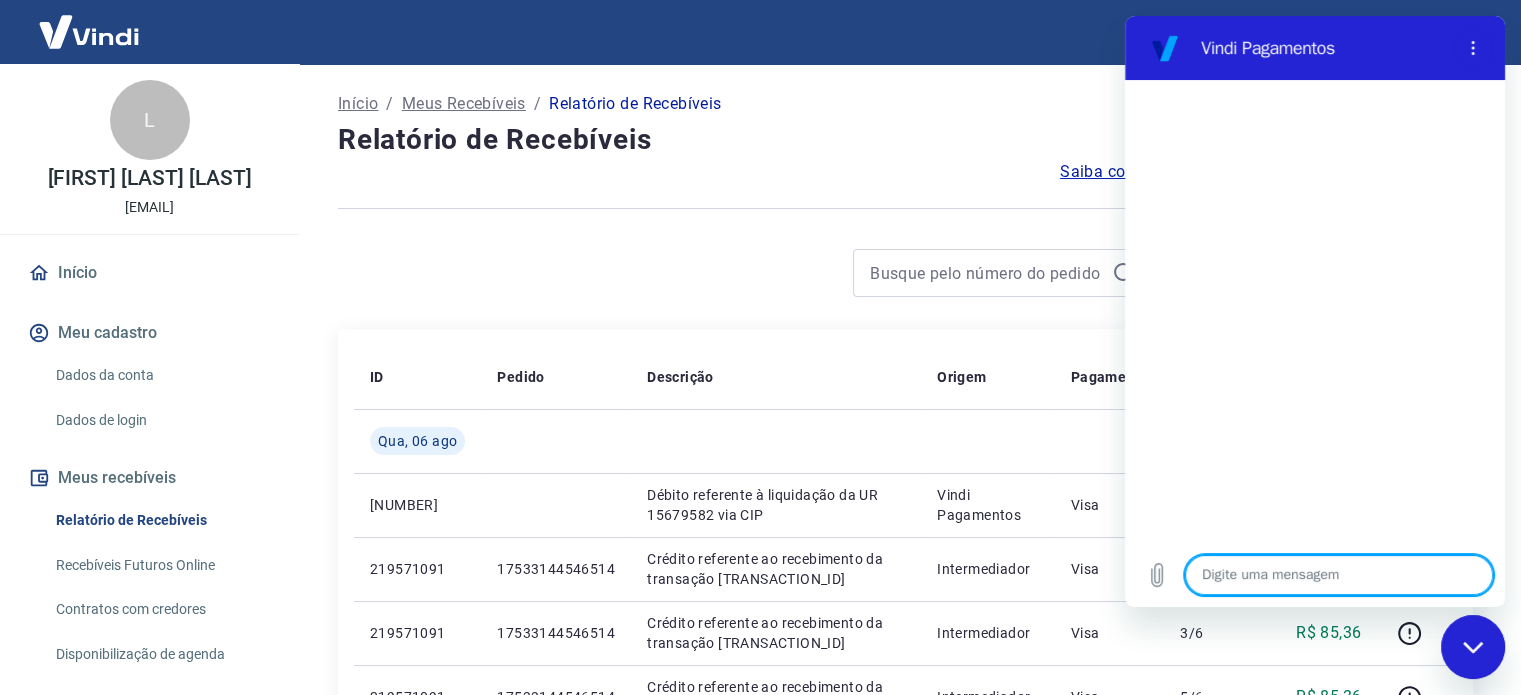 click at bounding box center (1339, 575) 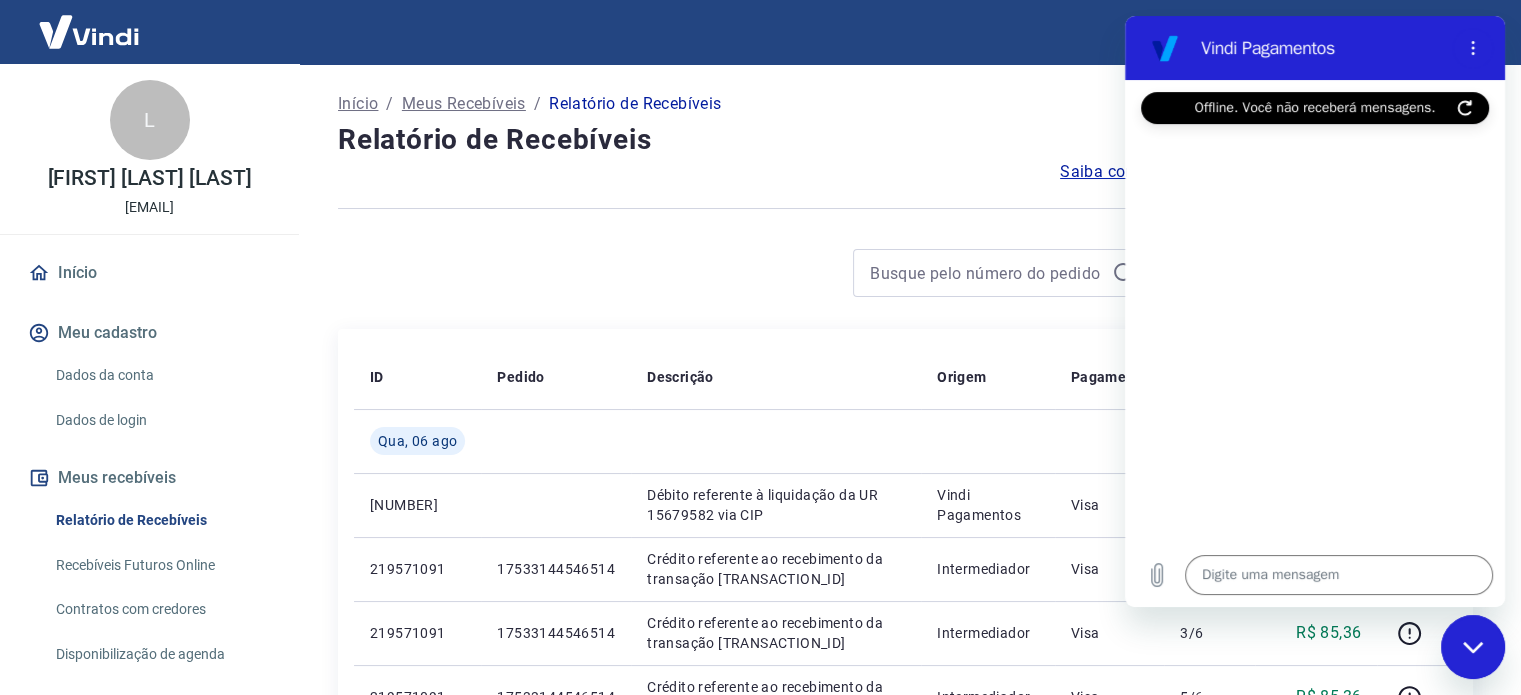 type on "x" 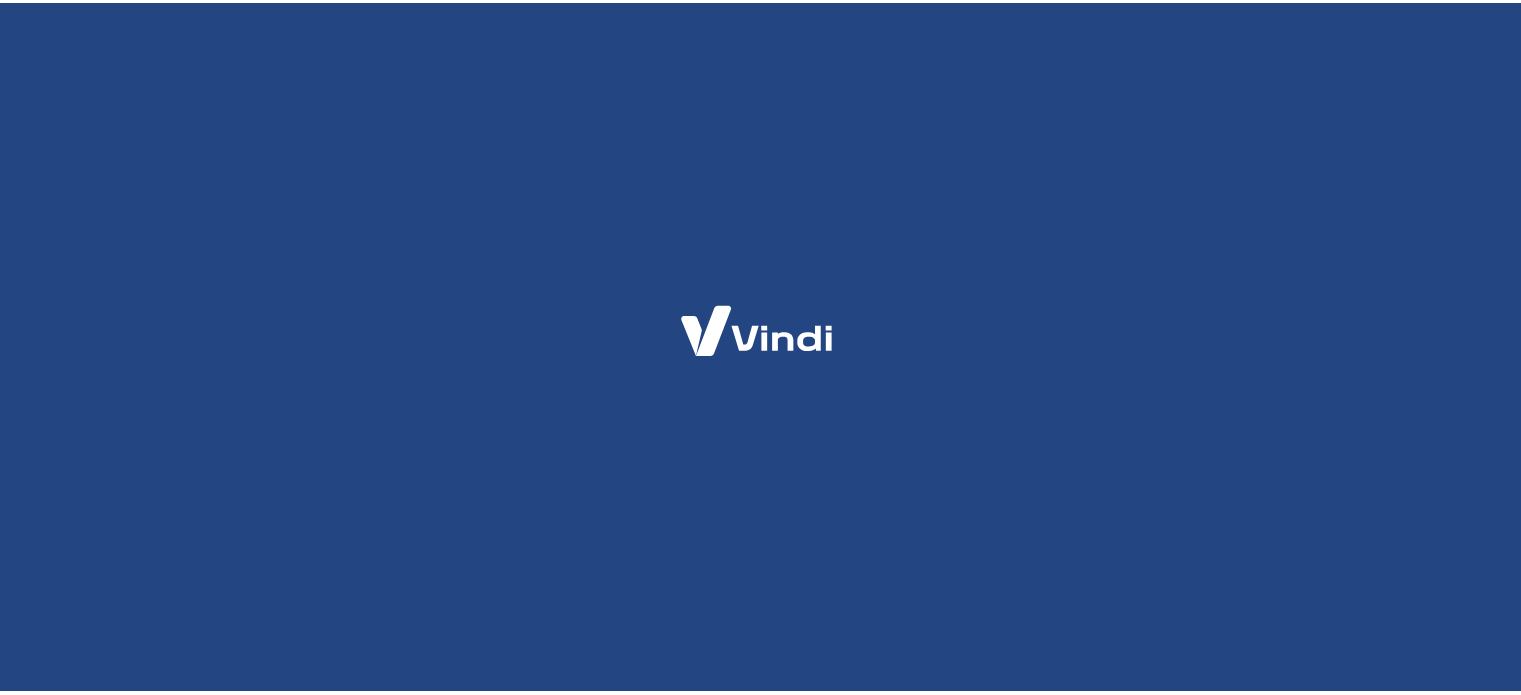 scroll, scrollTop: 0, scrollLeft: 0, axis: both 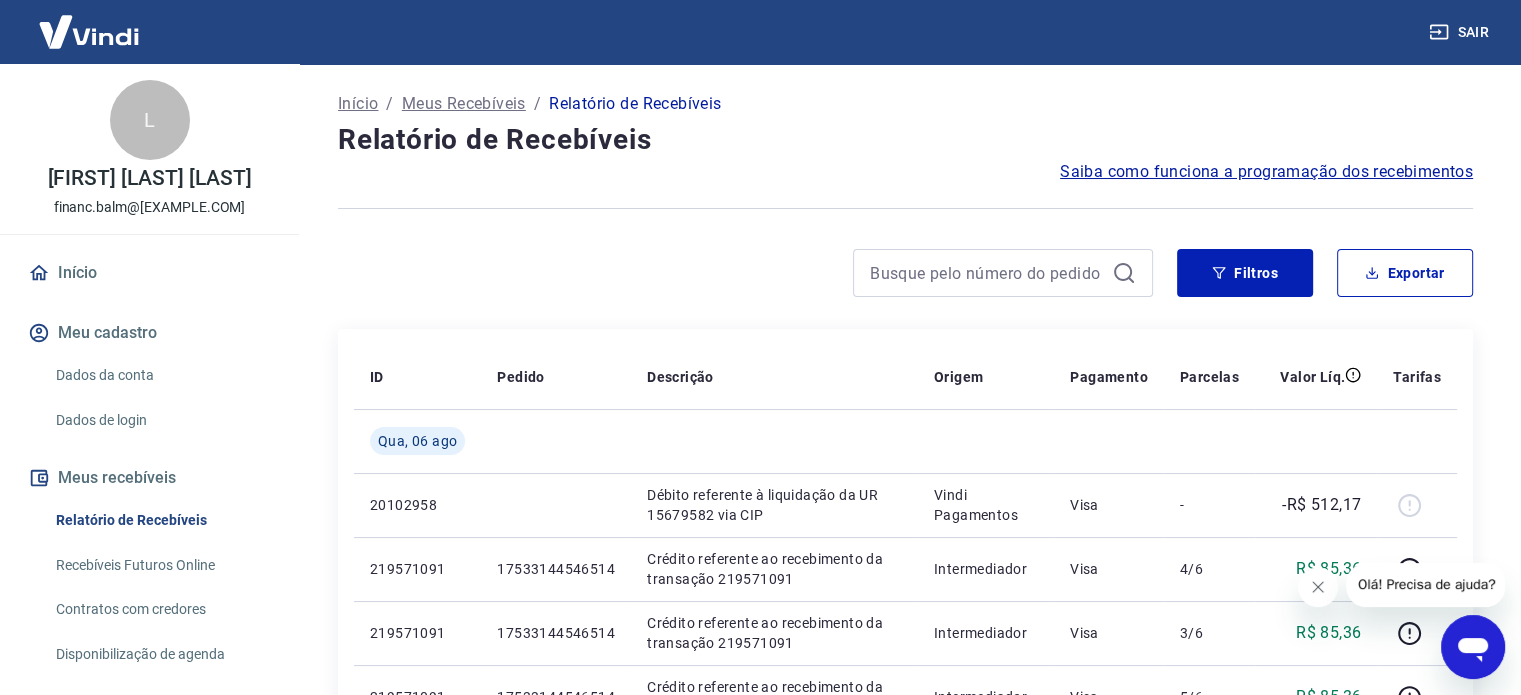 click on "Saiba como funciona a programação dos recebimentos" at bounding box center [1266, 172] 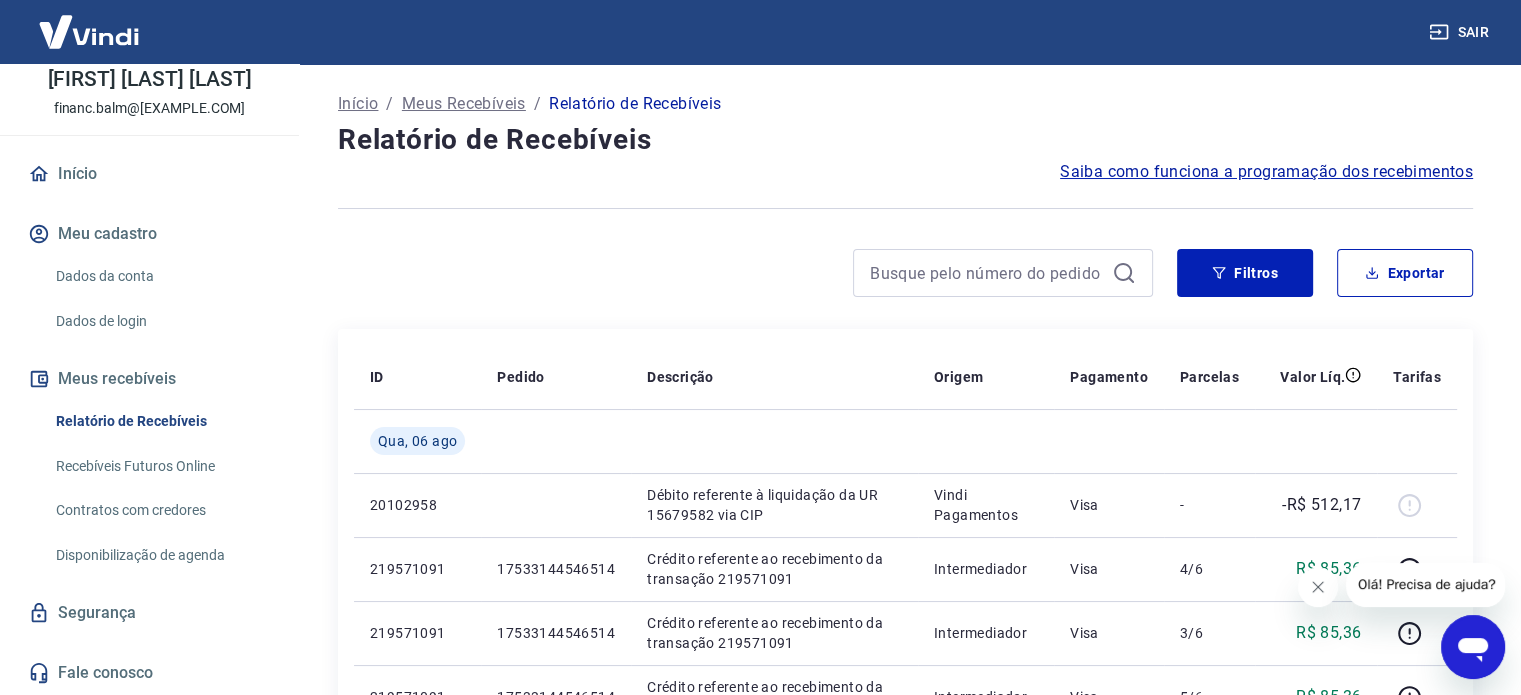 scroll, scrollTop: 0, scrollLeft: 0, axis: both 